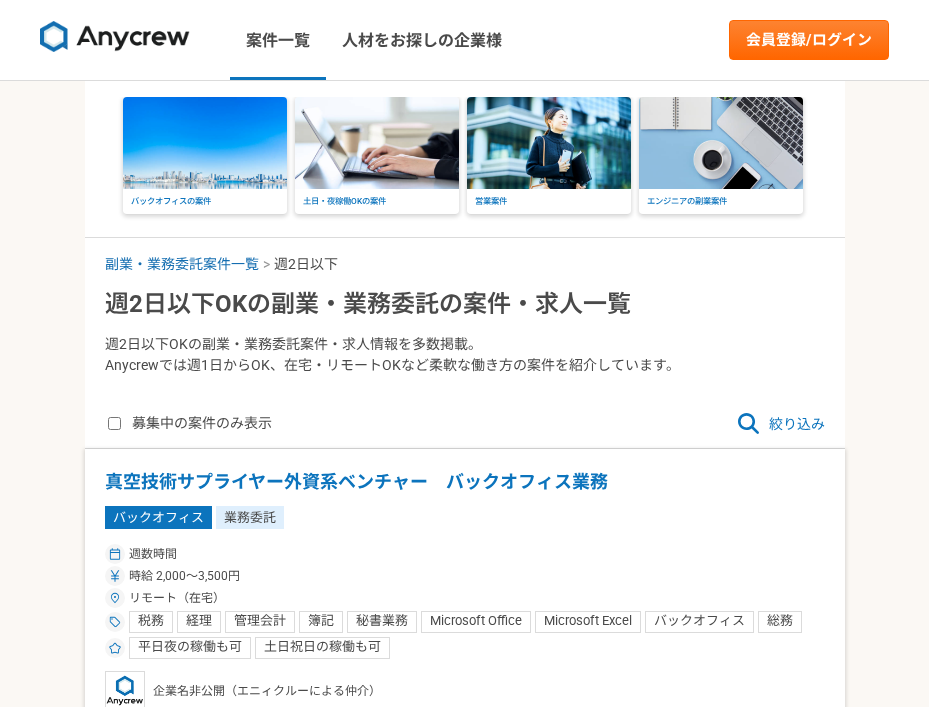 scroll, scrollTop: 0, scrollLeft: 0, axis: both 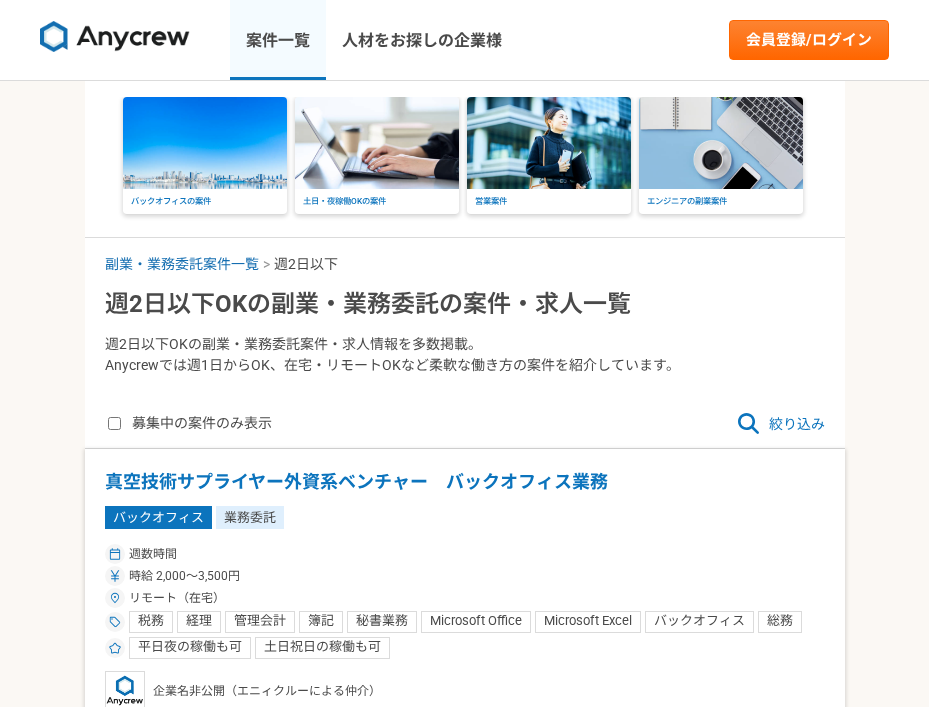 click on "案件一覧" at bounding box center [278, 40] 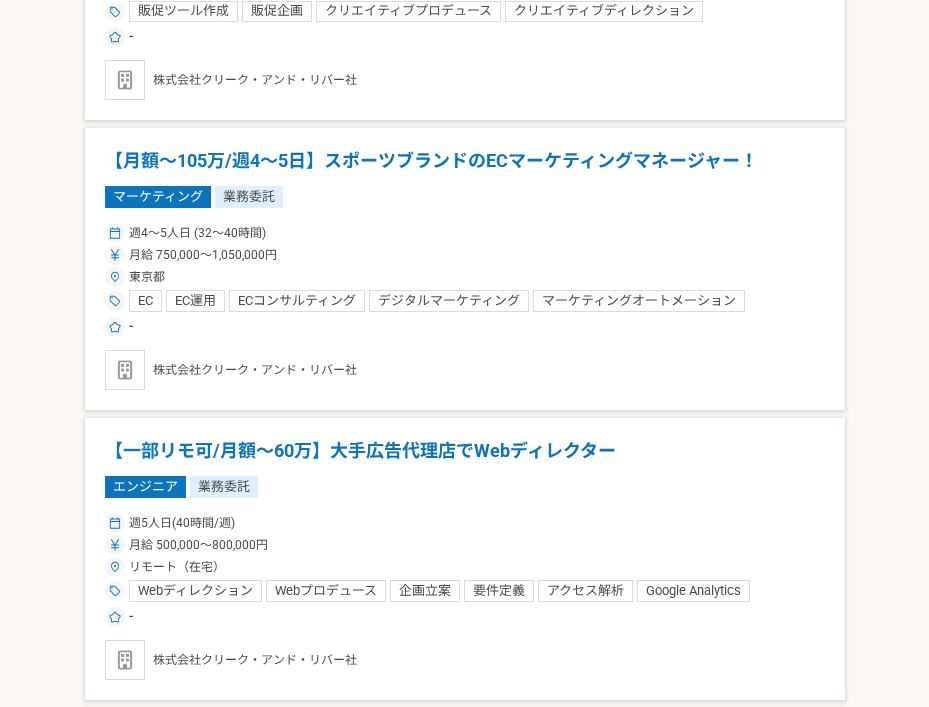 scroll, scrollTop: 1100, scrollLeft: 0, axis: vertical 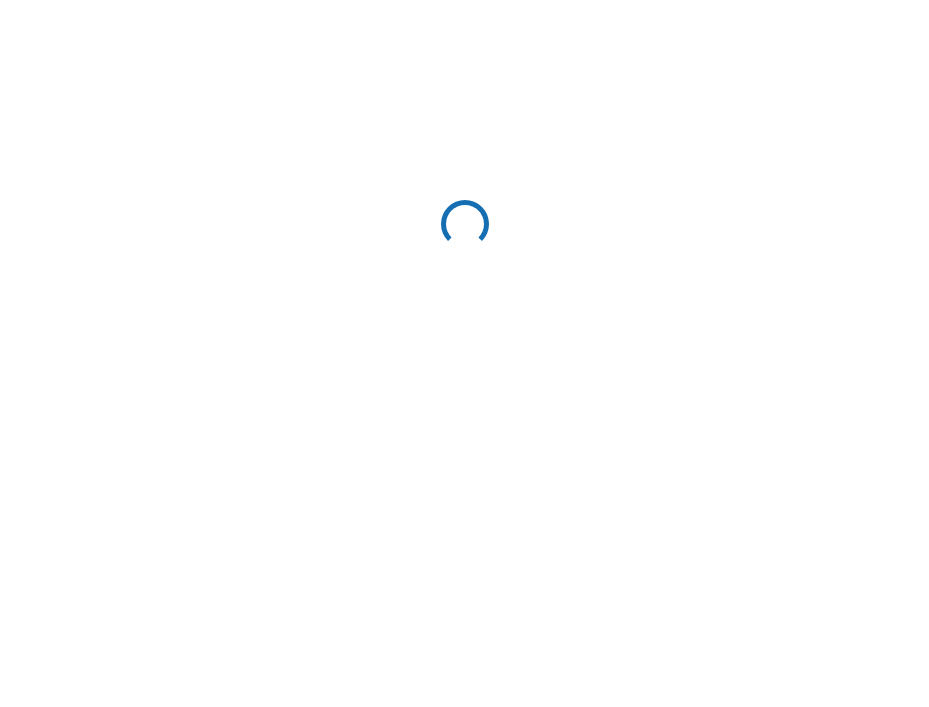 click at bounding box center (464, 227) 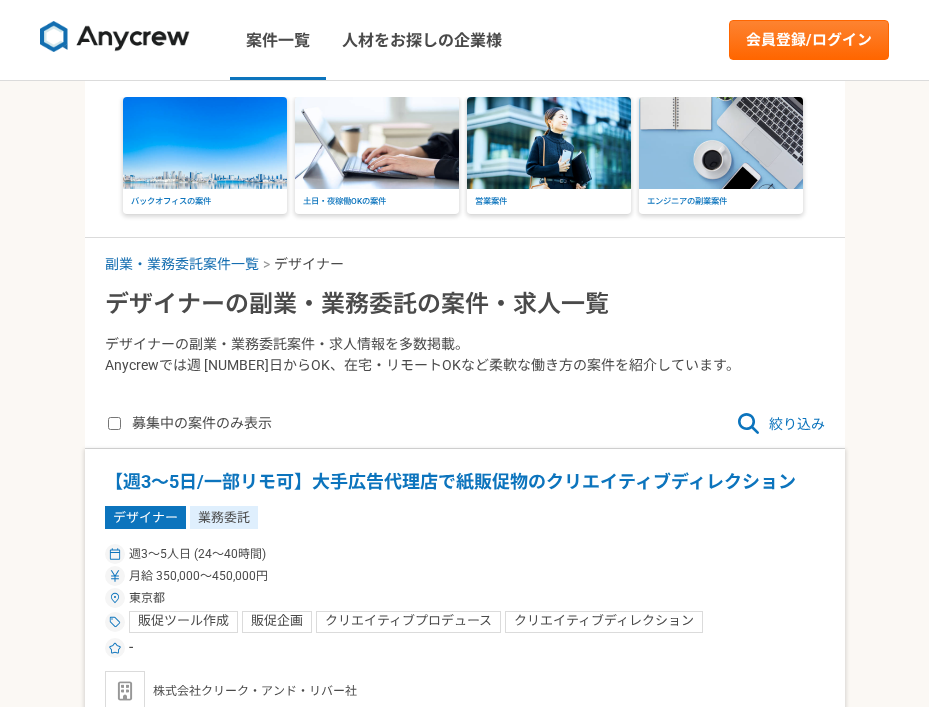 scroll, scrollTop: 0, scrollLeft: 0, axis: both 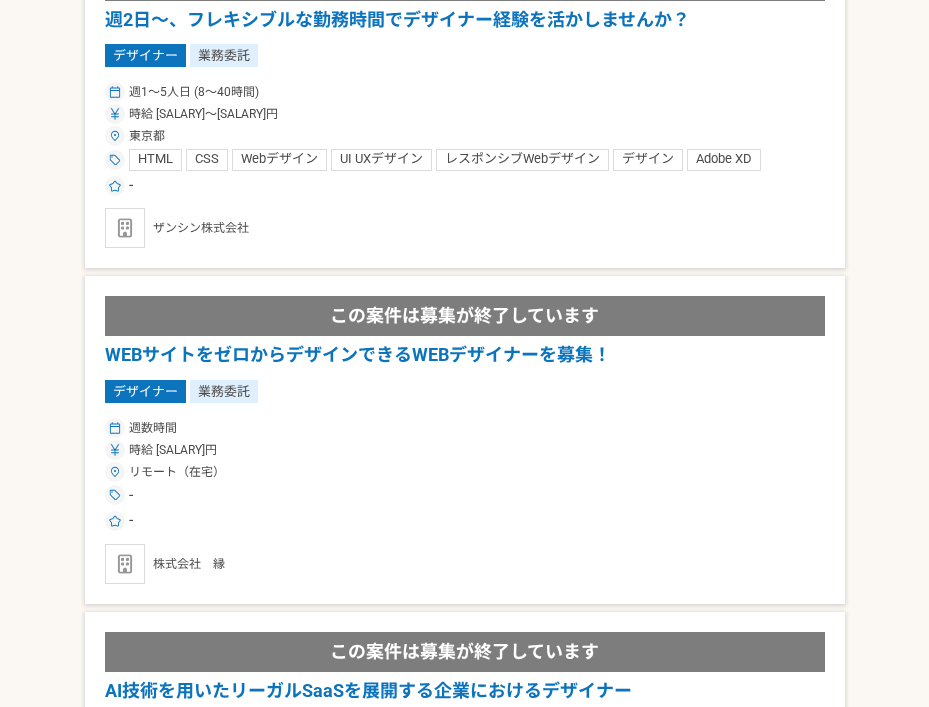 click on "デザイナー 業務委託" at bounding box center (465, 391) 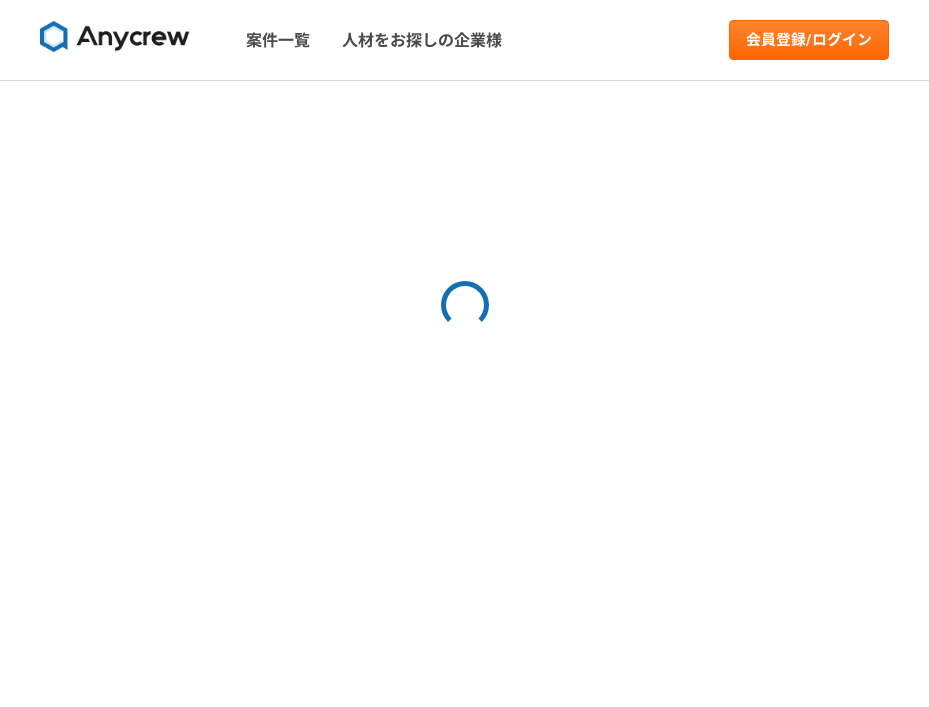 scroll, scrollTop: 0, scrollLeft: 0, axis: both 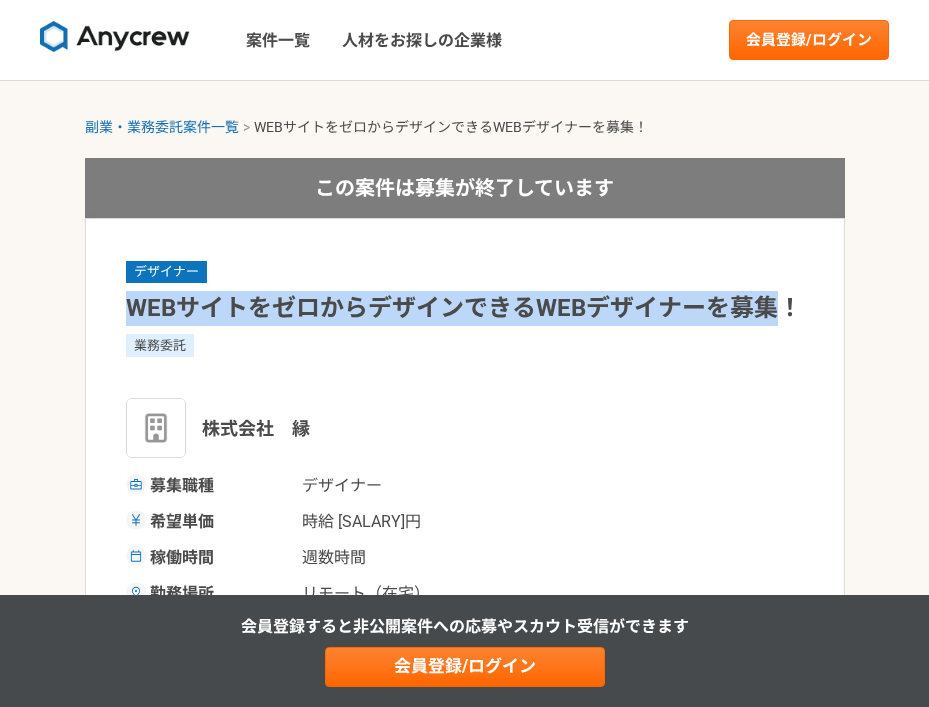 drag, startPoint x: 130, startPoint y: 300, endPoint x: 777, endPoint y: 305, distance: 647.01935 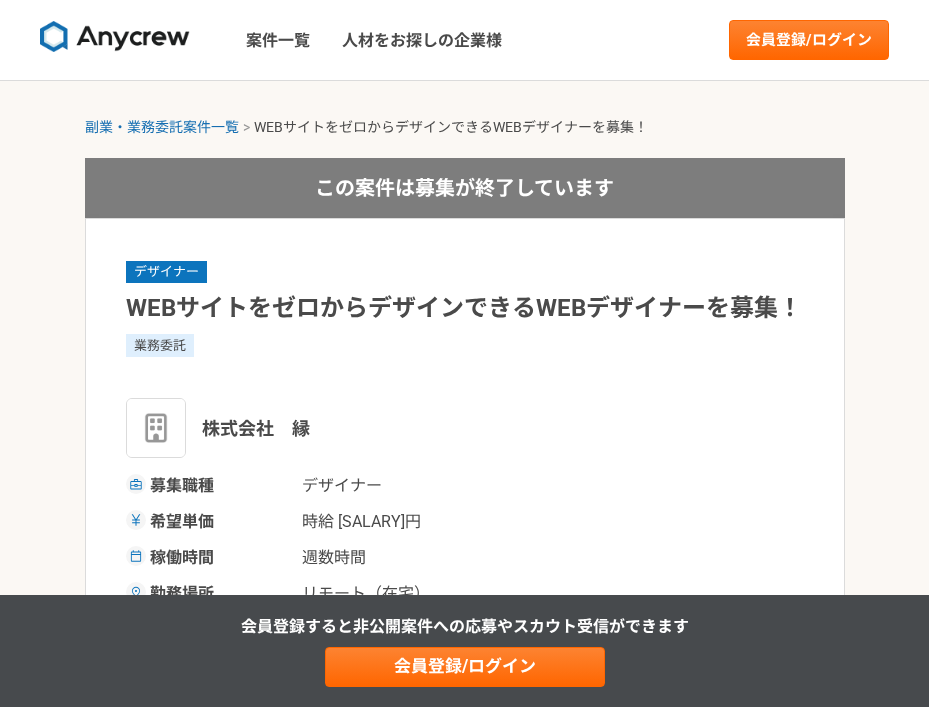 click on "募集職種 デザイナー" at bounding box center (465, 486) 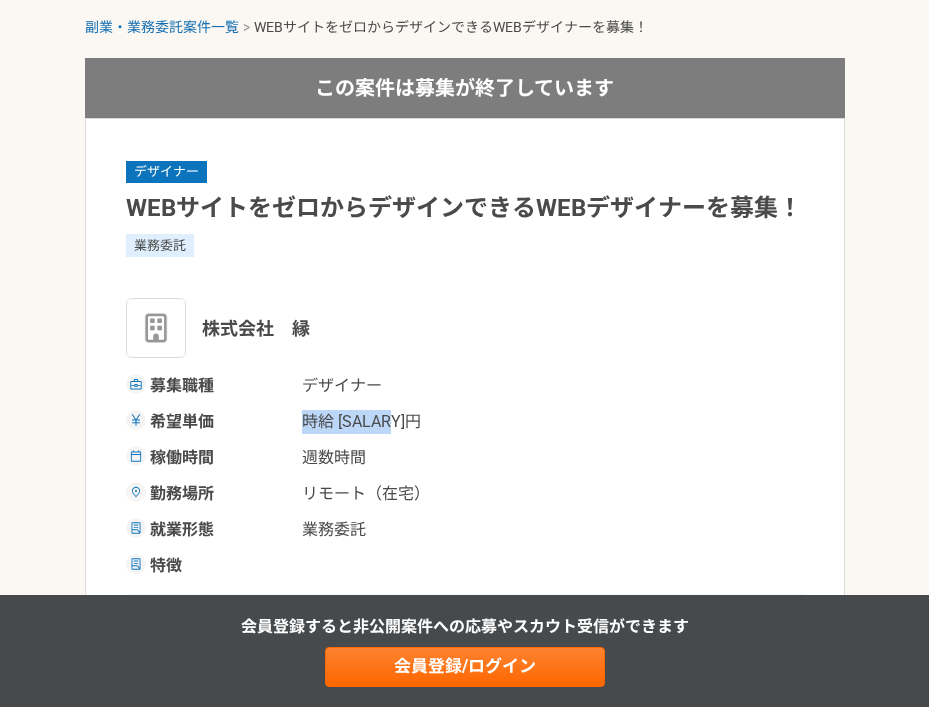 drag, startPoint x: 305, startPoint y: 415, endPoint x: 390, endPoint y: 413, distance: 85.02353 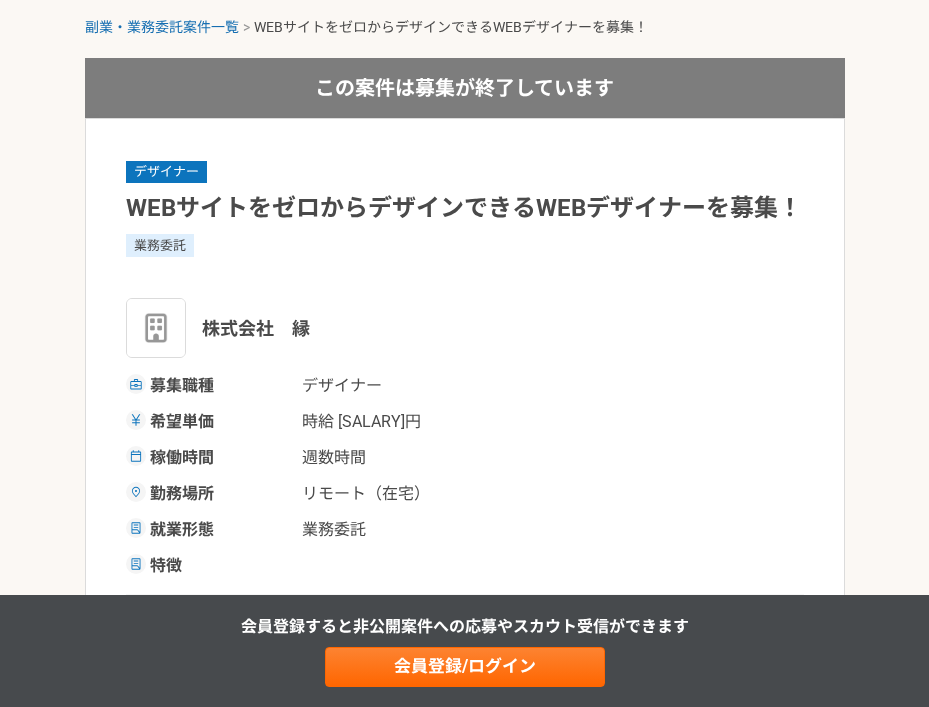 click on "週数時間" at bounding box center [402, 458] 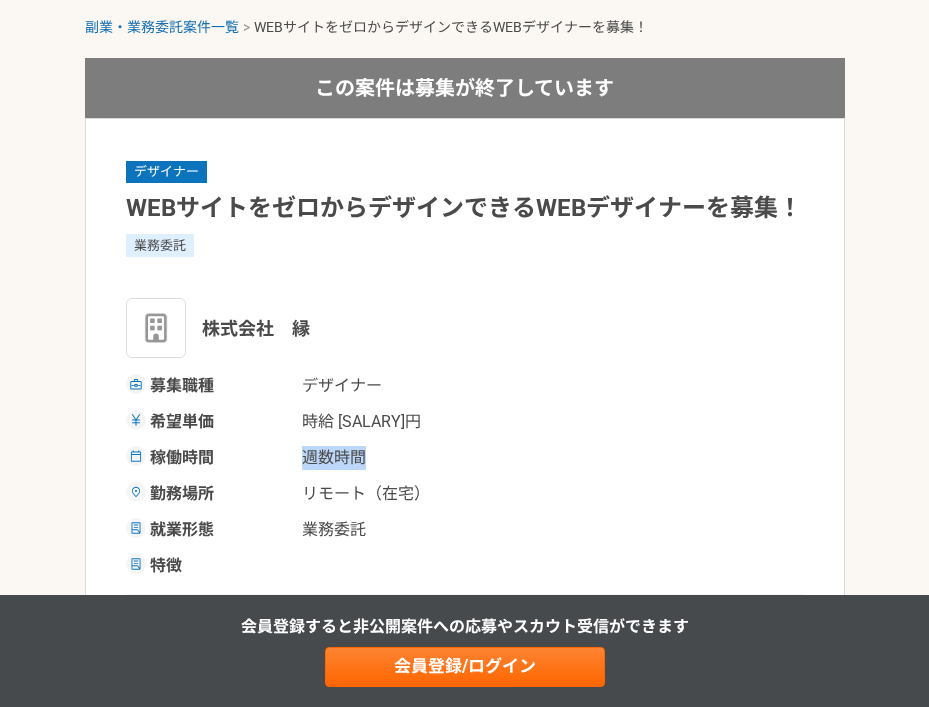drag, startPoint x: 304, startPoint y: 460, endPoint x: 369, endPoint y: 456, distance: 65.12296 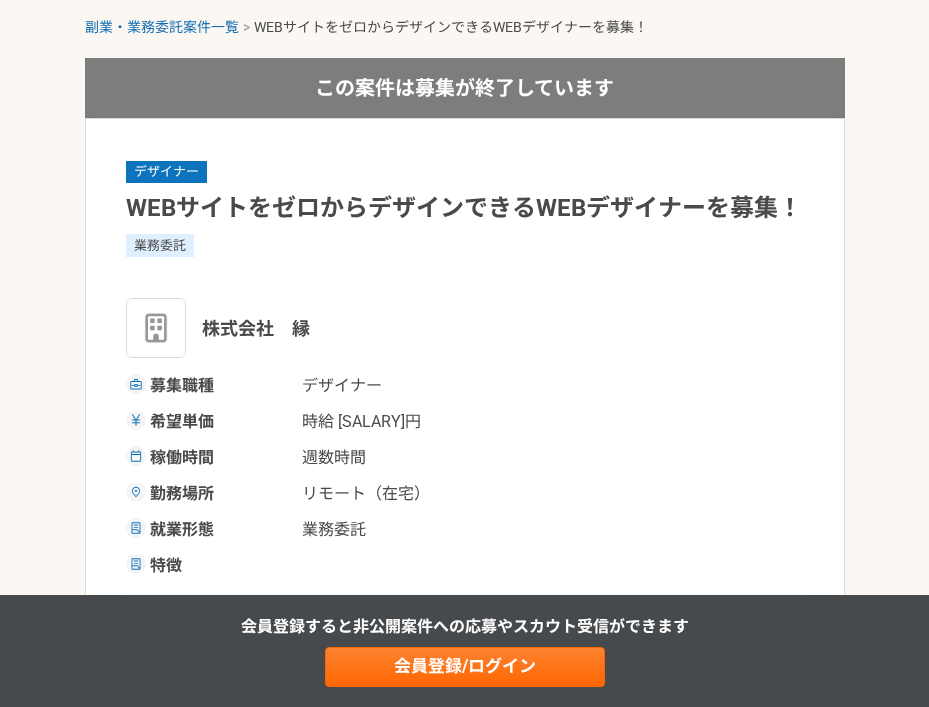 click on "募集職種 デザイナー 希望単価 時給 1,300円 稼働時間 週数時間 勤務場所 リモート（在宅） 就業形態 業務委託 特徴" at bounding box center [465, 476] 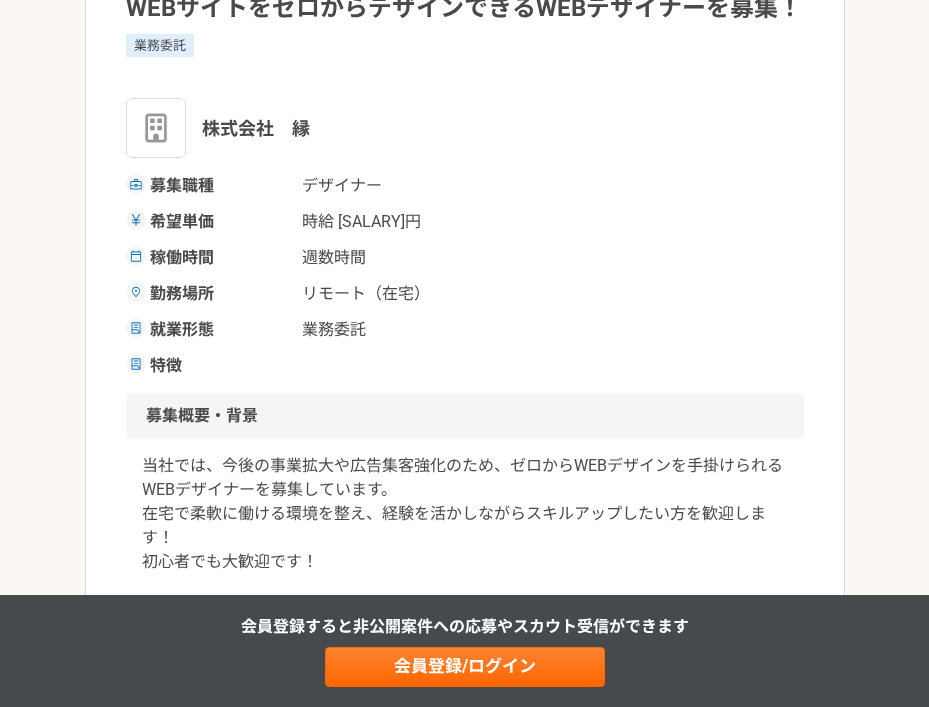 scroll, scrollTop: 400, scrollLeft: 0, axis: vertical 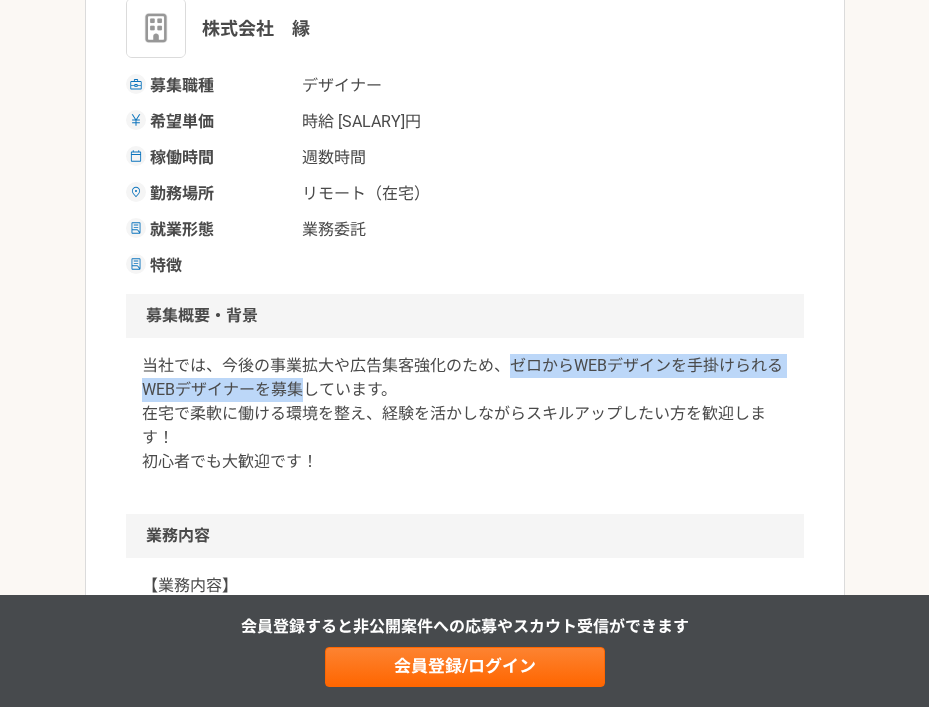 drag, startPoint x: 510, startPoint y: 360, endPoint x: 302, endPoint y: 391, distance: 210.29741 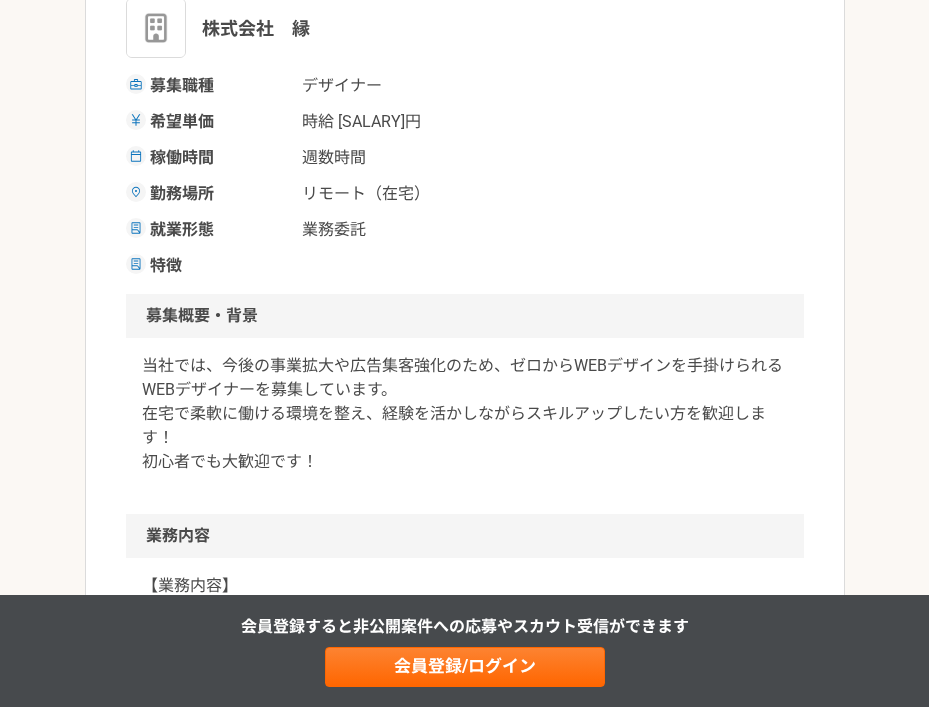 click on "当社では、今後の事業拡大や広告集客強化のため、ゼロからWEBデザインを手掛けられるWEBデザイナーを募集しています。
在宅で柔軟に働ける環境を整え、経験を活かしながらスキルアップしたい方を歓迎します！
初心者でも大歓迎です！" at bounding box center (465, 414) 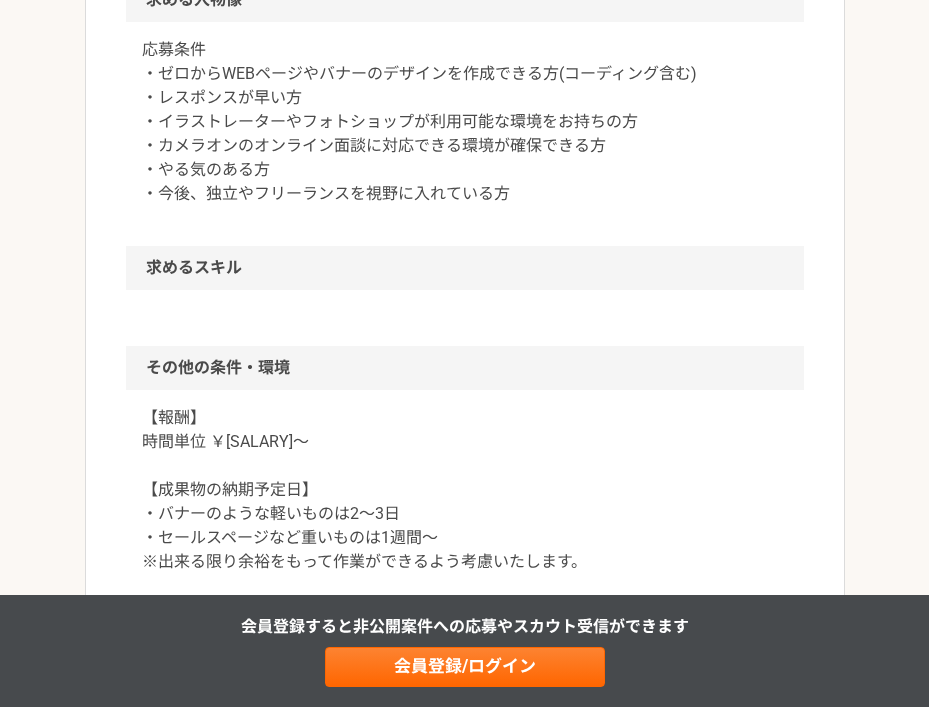 scroll, scrollTop: 1500, scrollLeft: 0, axis: vertical 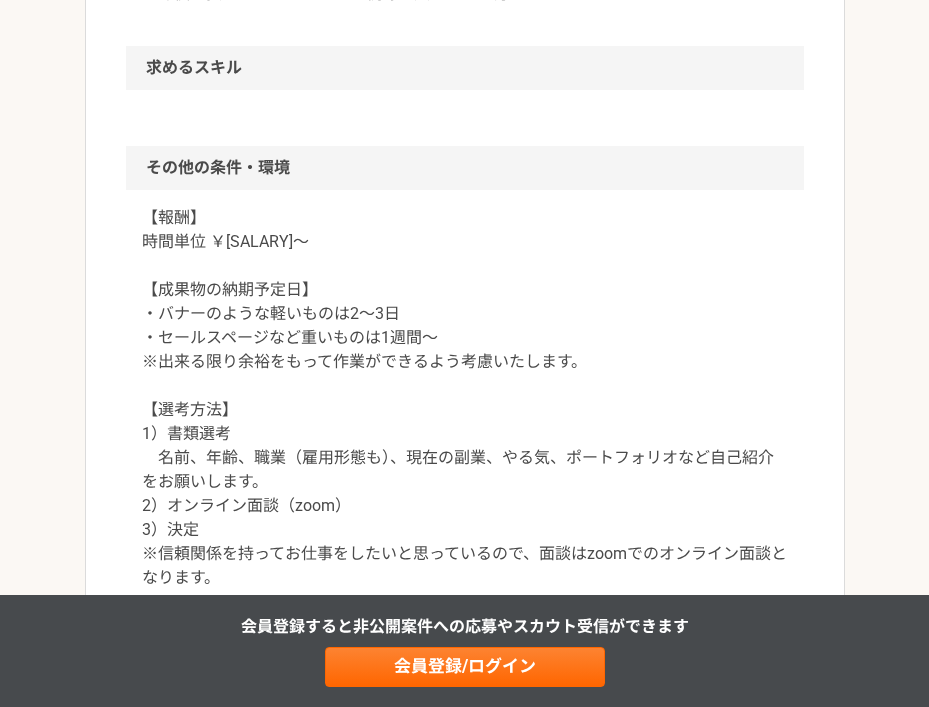 click on "【報酬】
時間単位 ￥1,300～
【成果物の納期予定日】
・バナーのような軽いものは2〜3日
・セールスページなど重いものは1週間〜
※出来る限り余裕をもって作業ができるよう考慮いたします。
【選考方法】
1）書類選考
名前、年齢、職業（雇用形態も）、現在の副業、やる気、ポートフォリオなど自己紹介をお願いします。
2）オンライン面談（zoom）
3）決定
※信頼関係を持ってお仕事をしたいと思っているので、面談はzoomでのオンライン面談となります。
【雇用形態】
業務委託" at bounding box center (465, 434) 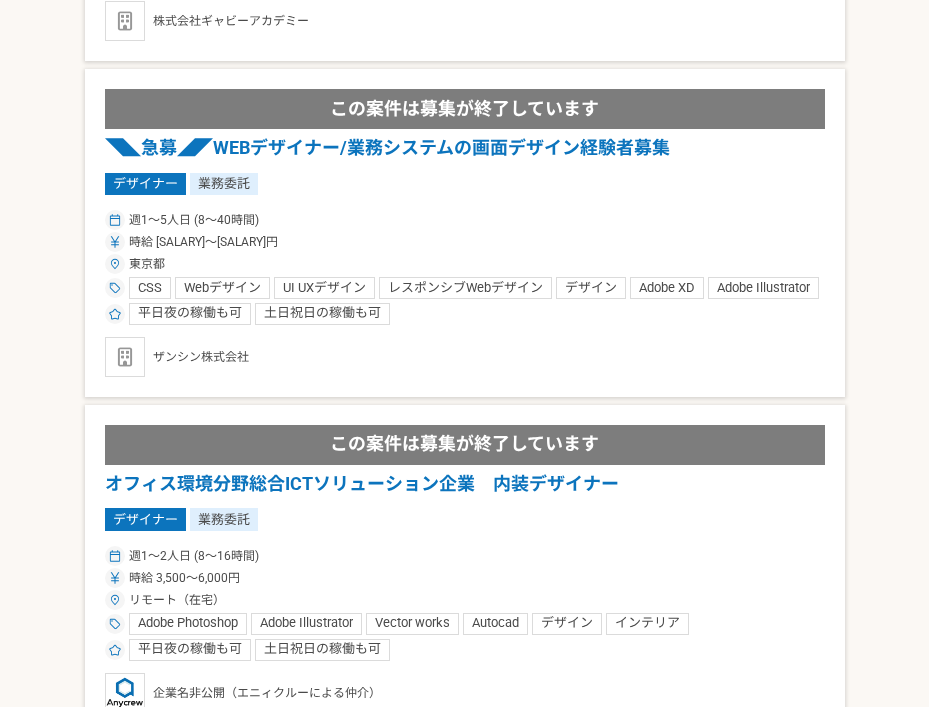scroll, scrollTop: 3700, scrollLeft: 0, axis: vertical 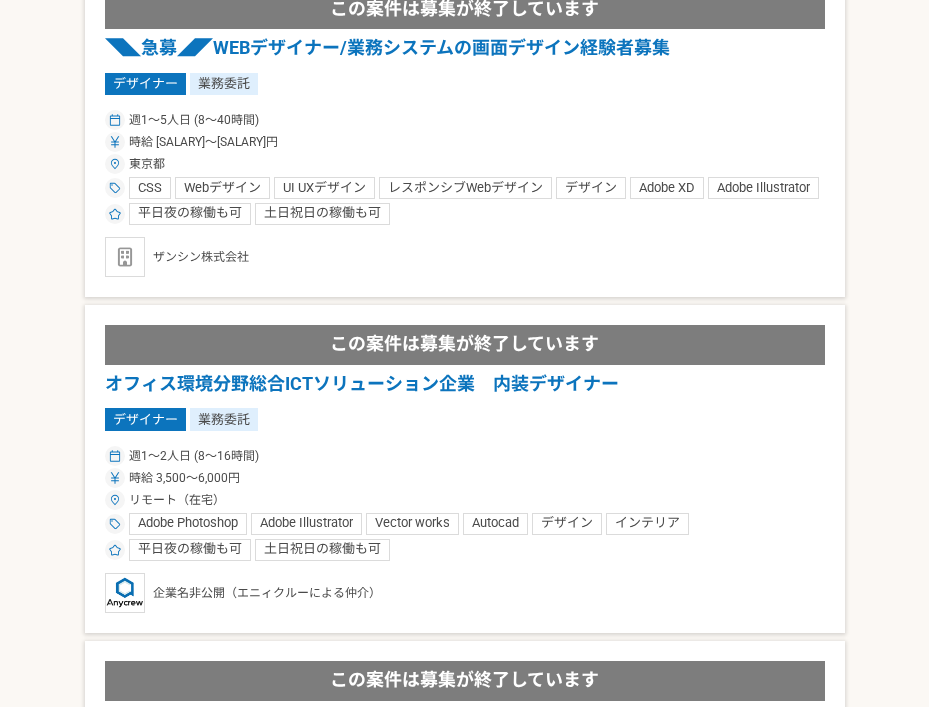 click on "週1〜5人日 (8〜40時間) 時給 1,300〜3,125円 東京都 CSS Webデザイン UI UXデザイン レスポンシブWebデザイン デザイン Adobe XD Adobe Illustrator Figma Wordpress Adobe Photoshop 平日夜の稼働も可 土日祝日の稼働も可" at bounding box center [465, 166] 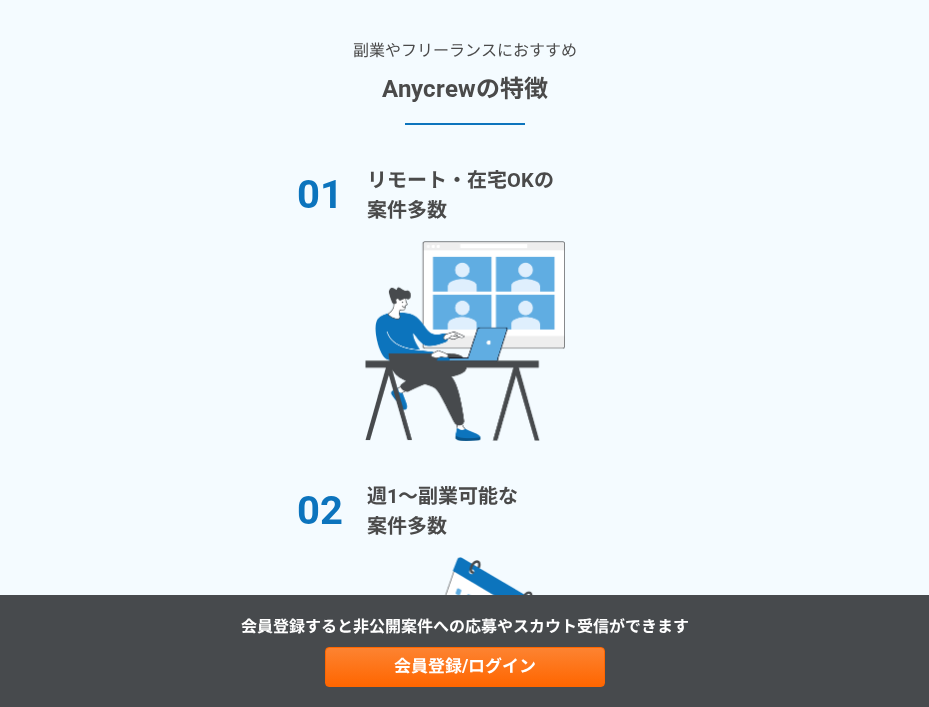 scroll, scrollTop: 0, scrollLeft: 0, axis: both 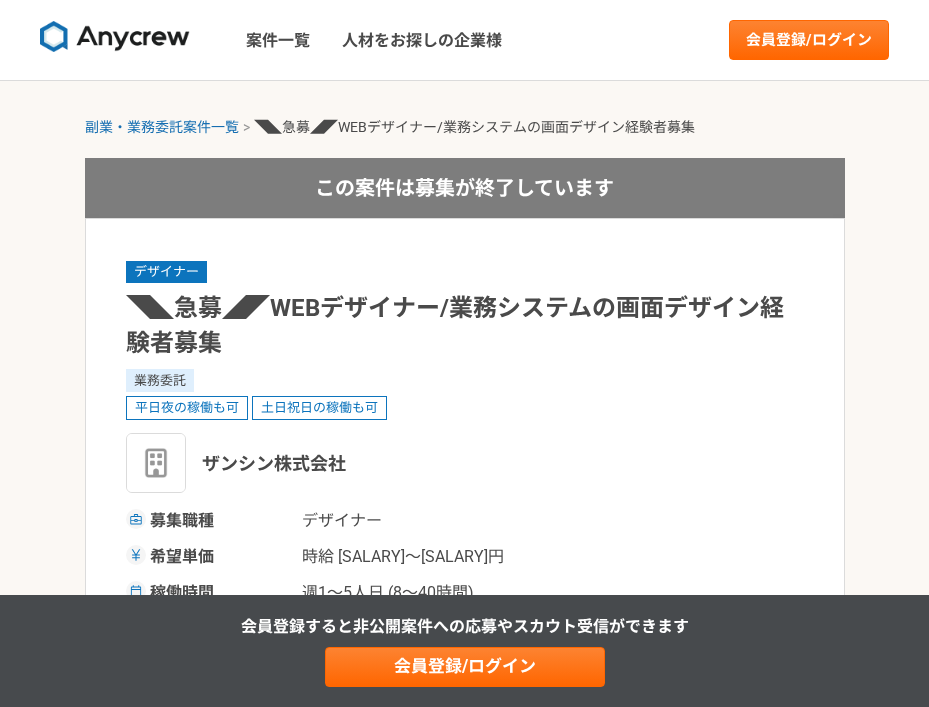 click on "副業・業務委託案件一覧 ◥◣急募◢◤WEBデザイナー/業務システムの画面デザイン経験者募集  この案件は募集が終了しています デザイナー ◥◣急募◢◤WEBデザイナー/業務システムの画面デザイン経験者募集  業務委託 平日夜の稼働も可 土日祝日の稼働も可 ザンシン株式会社 募集職種 デザイナー 希望単価 時給 1,300〜3,125円 稼働時間 週1〜5人日 (8〜40時間) 勤務場所 東京都 就業形態 業務委託 特徴 平日夜の稼働も可, 土日祝日の稼働も可 募集概要・背景 業務内容 求める人物像 求めるスキル CSS Webデザイン UI UXデザイン レスポンシブWebデザイン デザイン Adobe XD Adobe Illustrator Figma Wordpress Adobe Photoshop その他の条件・環境 募集期間 2025年05月21日まで 募集企業 ザンシン株式会社 会員登録" at bounding box center [464, 1750] 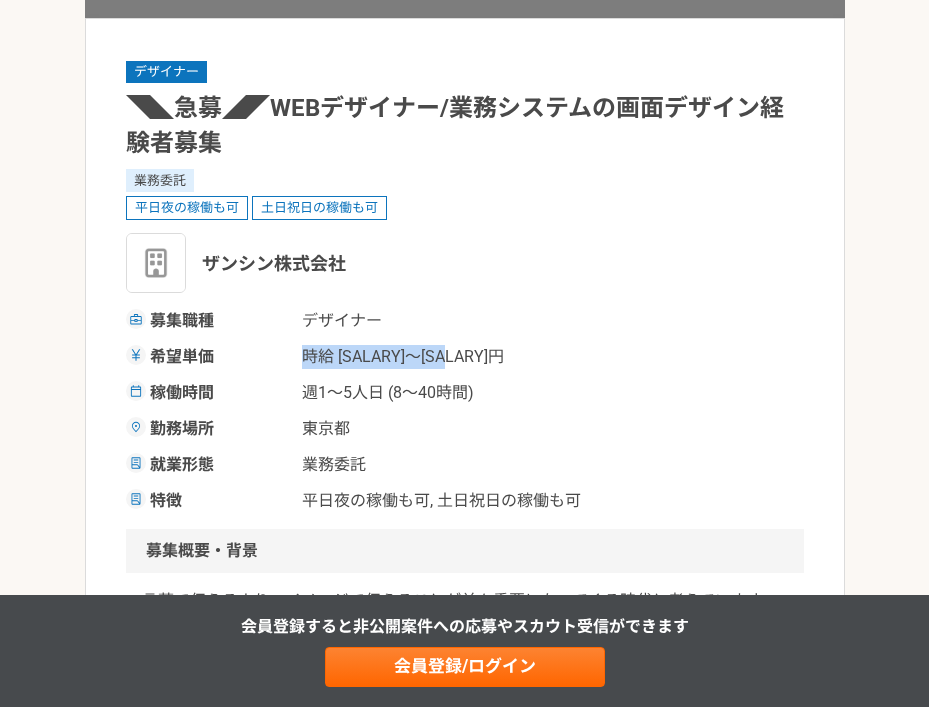 drag, startPoint x: 300, startPoint y: 352, endPoint x: 454, endPoint y: 358, distance: 154.11684 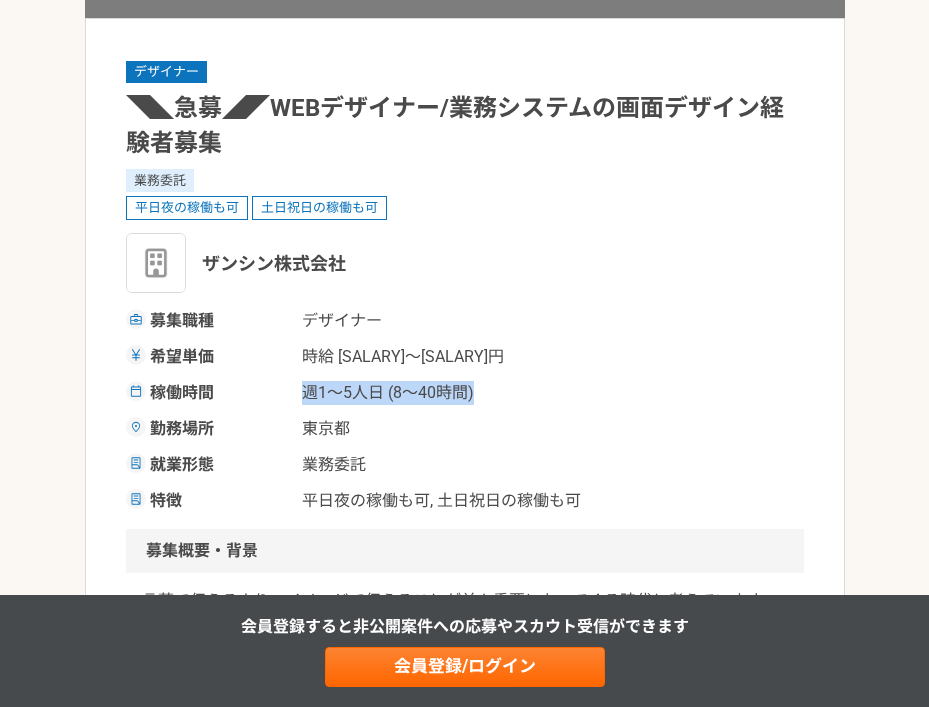 drag, startPoint x: 296, startPoint y: 397, endPoint x: 482, endPoint y: 394, distance: 186.02419 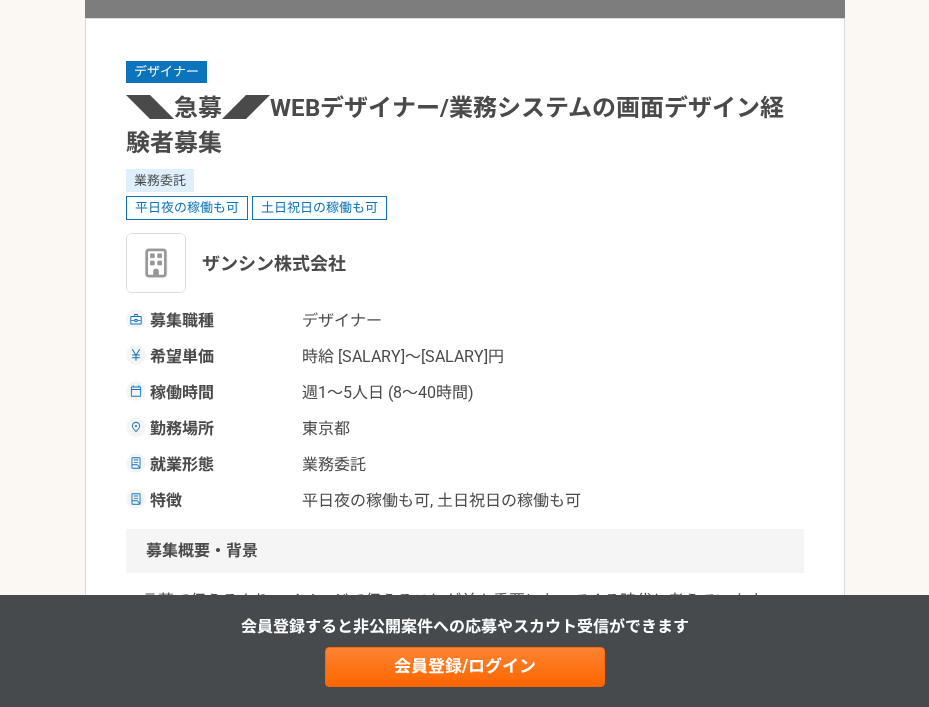 click on "募集概要・背景" at bounding box center (465, 551) 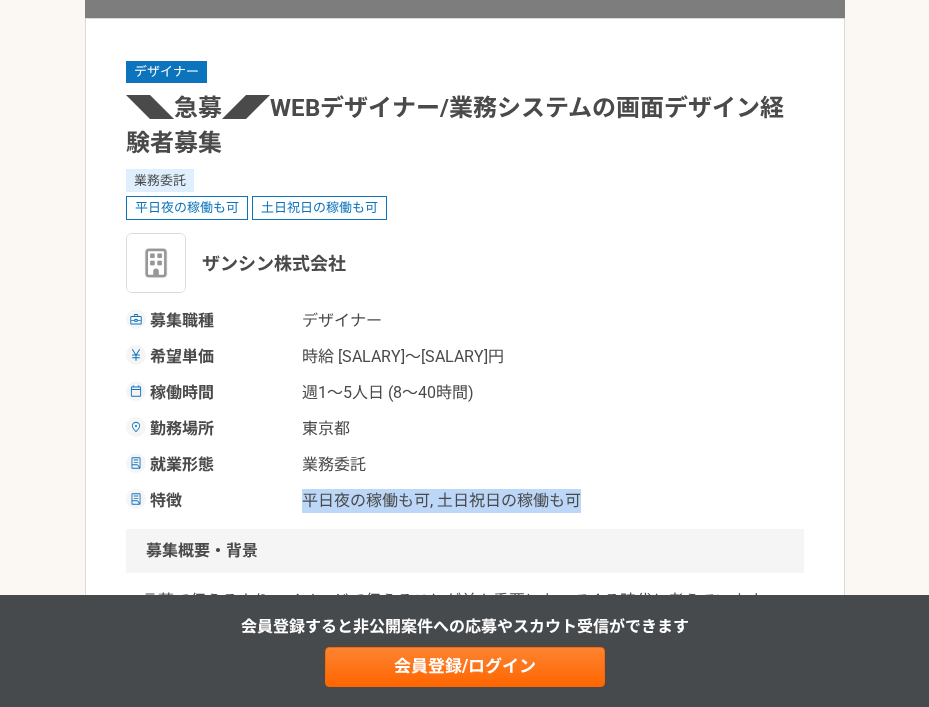 drag, startPoint x: 305, startPoint y: 499, endPoint x: 585, endPoint y: 499, distance: 280 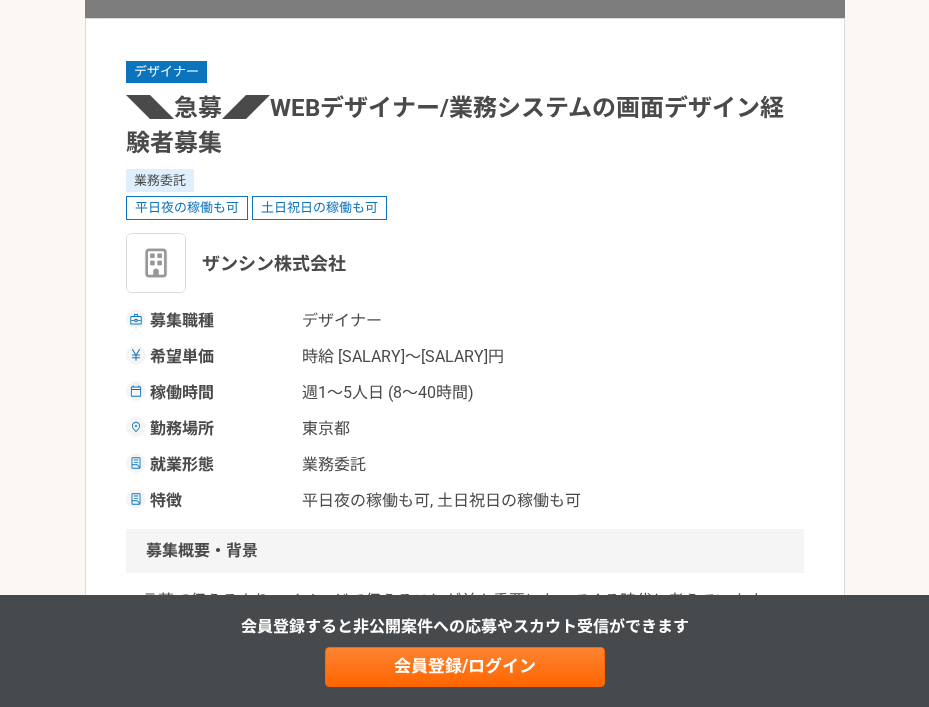 click on "デザイナー ◥◣急募◢◤WEBデザイナー/業務システムの画面デザイン経験者募集  業務委託 平日夜の稼働も可 土日祝日の稼働も可 ザンシン株式会社 募集職種 デザイナー 希望単価 時給 1,300〜3,125円 稼働時間 週1〜5人日 (8〜40時間) 勤務場所 東京都 就業形態 業務委託 特徴 平日夜の稼働も可, 土日祝日の稼働も可 募集概要・背景 業務内容 求める人物像 求めるスキル CSS Webデザイン UI UXデザイン レスポンシブWebデザイン デザイン Adobe XD Adobe Illustrator Figma Wordpress Adobe Photoshop その他の条件・環境 募集期間 2025年05月21日まで 募集企業 ザンシン株式会社 会員登録" at bounding box center [465, 1578] 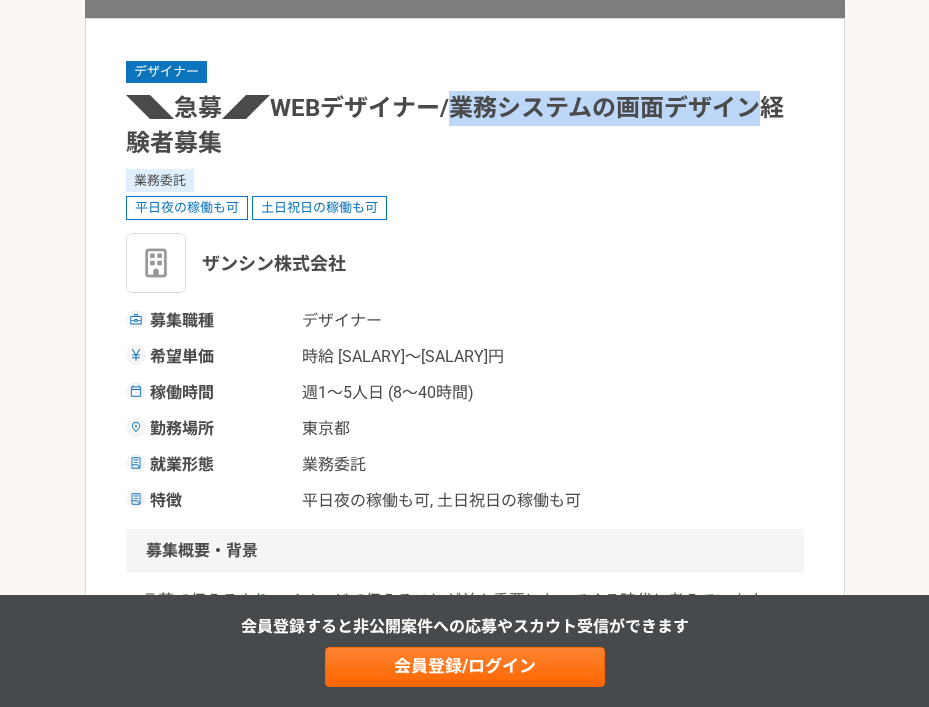 drag, startPoint x: 453, startPoint y: 103, endPoint x: 767, endPoint y: 105, distance: 314.00638 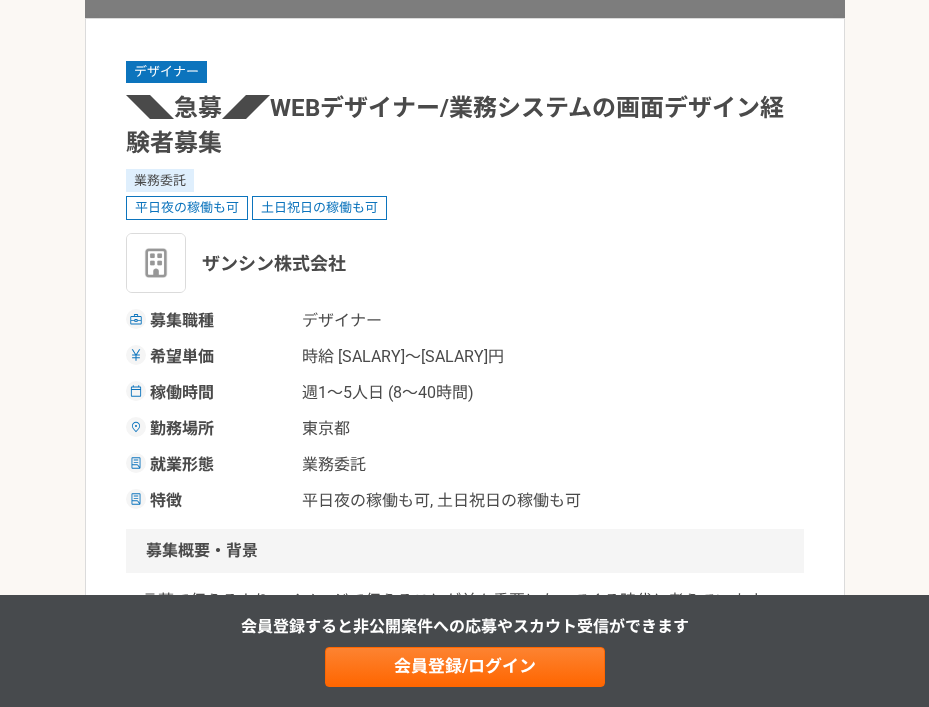 click on "副業・業務委託案件一覧 ◥◣急募◢◤WEBデザイナー/業務システムの画面デザイン経験者募集  この案件は募集が終了しています デザイナー ◥◣急募◢◤WEBデザイナー/業務システムの画面デザイン経験者募集  業務委託 平日夜の稼働も可 土日祝日の稼働も可 ザンシン株式会社 募集職種 デザイナー 希望単価 時給 1,300〜3,125円 稼働時間 週1〜5人日 (8〜40時間) 勤務場所 東京都 就業形態 業務委託 特徴 平日夜の稼働も可, 土日祝日の稼働も可 募集概要・背景 業務内容 求める人物像 求めるスキル CSS Webデザイン UI UXデザイン レスポンシブWebデザイン デザイン Adobe XD Adobe Illustrator Figma Wordpress Adobe Photoshop その他の条件・環境 募集期間 2025年05月21日まで 募集企業 ザンシン株式会社 会員登録" at bounding box center (464, 1550) 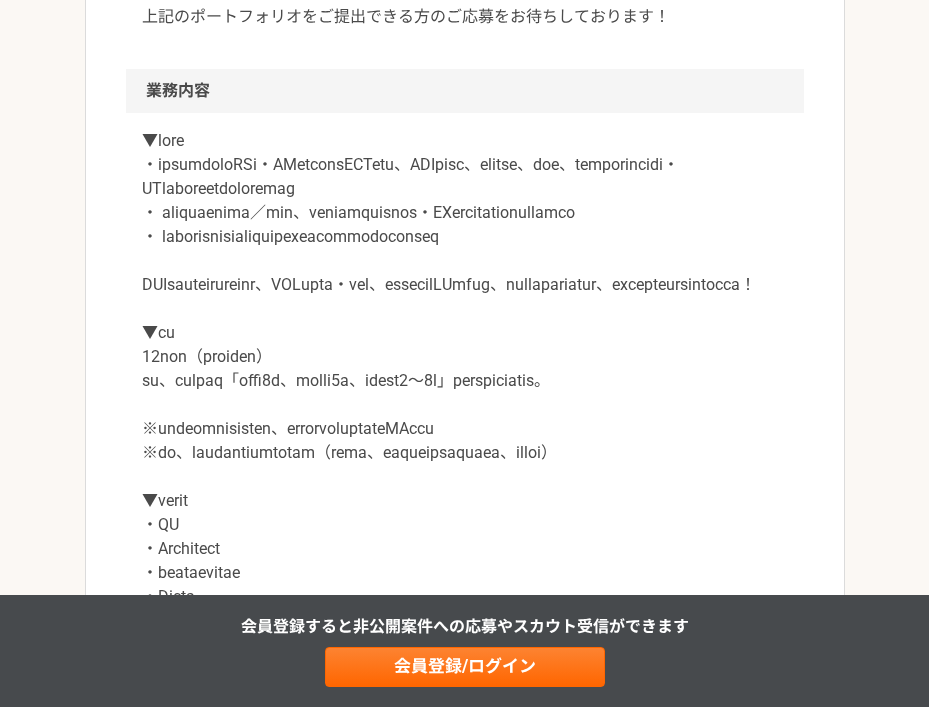 scroll, scrollTop: 1100, scrollLeft: 0, axis: vertical 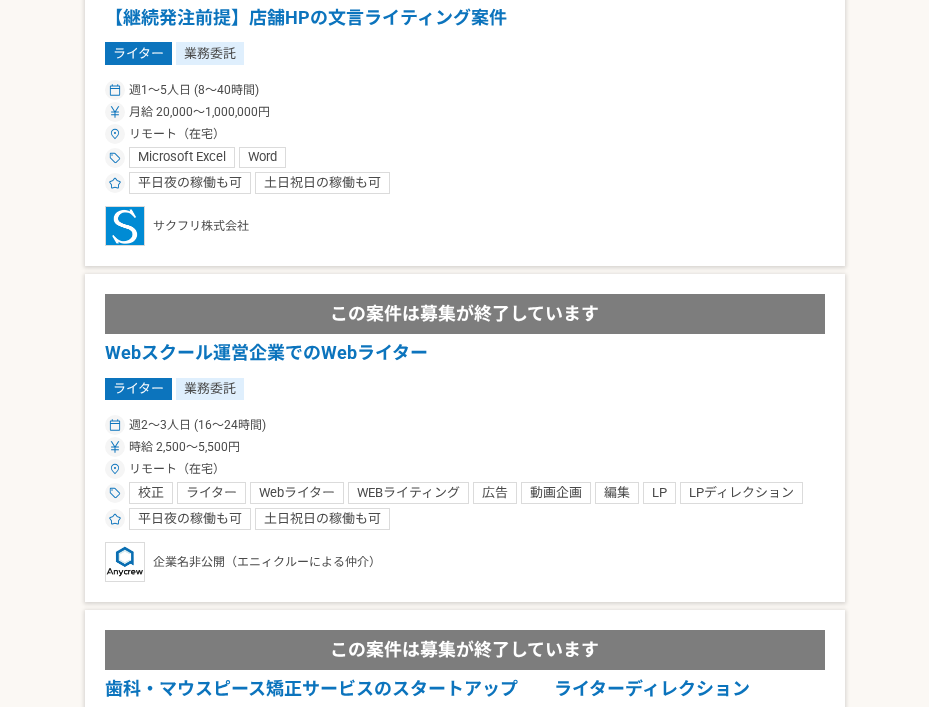 click on "Webスクール運営企業でのWebライター" at bounding box center [465, 353] 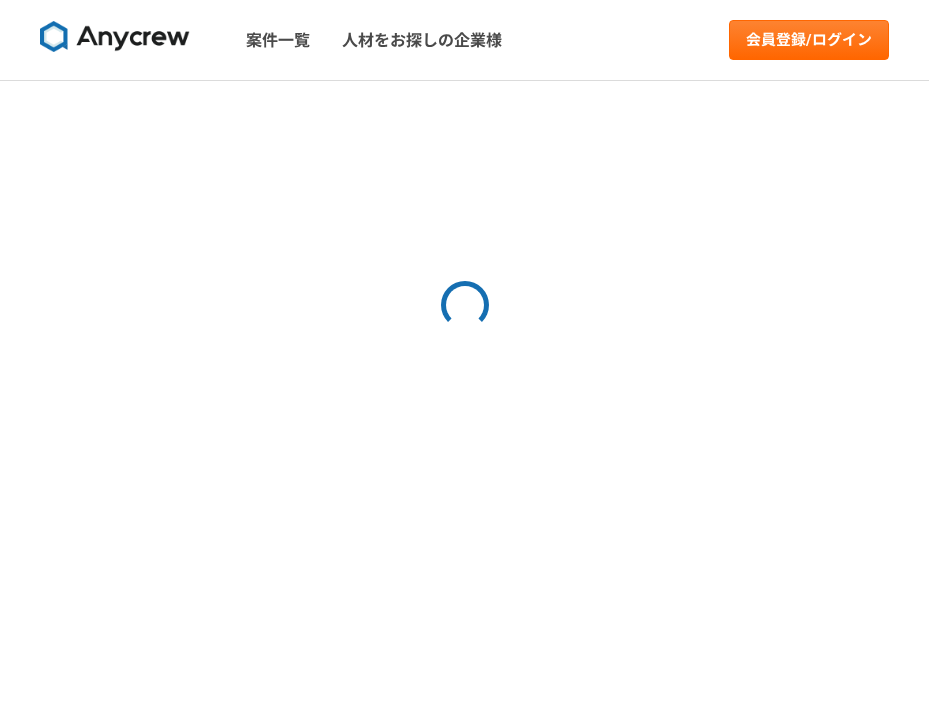 scroll, scrollTop: 0, scrollLeft: 0, axis: both 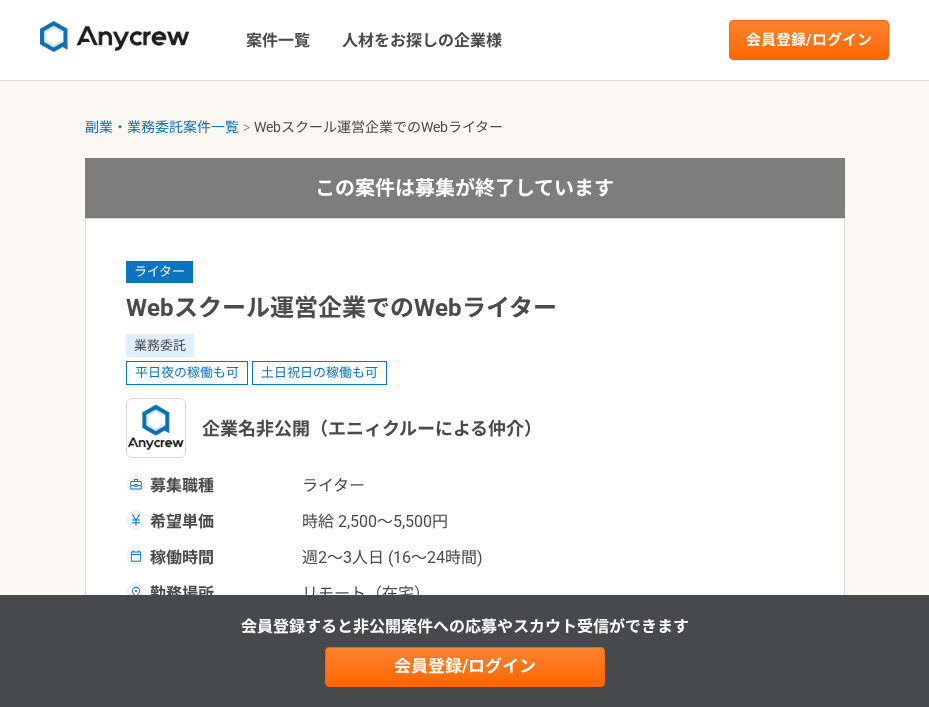 click on "ライター Webスクール運営企業でのWebライター 業務委託 平日夜の稼働も可, 土日祝日の稼働も可 企業名非公開（エニィクルーによる仲介） 募集職種 ライター 希望単価 時給 2,500〜5,500円 稼働時間 週2〜3人日 (16〜24時間) 勤務場所 リモート（在宅） 就業形態 業務委託 特徴 平日夜の稼働も可, 土日祝日の稼働も可 募集概要・背景 業務内容 具体的業務内容：
下記のような、Webライター業務を、横断的に推進いただける方を募集しております。
想定業務：
・LPの構成企画、ライティング業務
・広告CRのコピー企画、台本作成
チーム構成：
事業部長+1名 求める人物像 ＜必須要件＞
・LPライティングのご経験
・広告CRのコピー考案のご経験
・動画CRの台本制作のご経験
＜歓迎要件＞
・女性向け商材でのマーケ経験が長い女性（男性も可）
求めるスキル 校正 LP" at bounding box center (465, 1425) 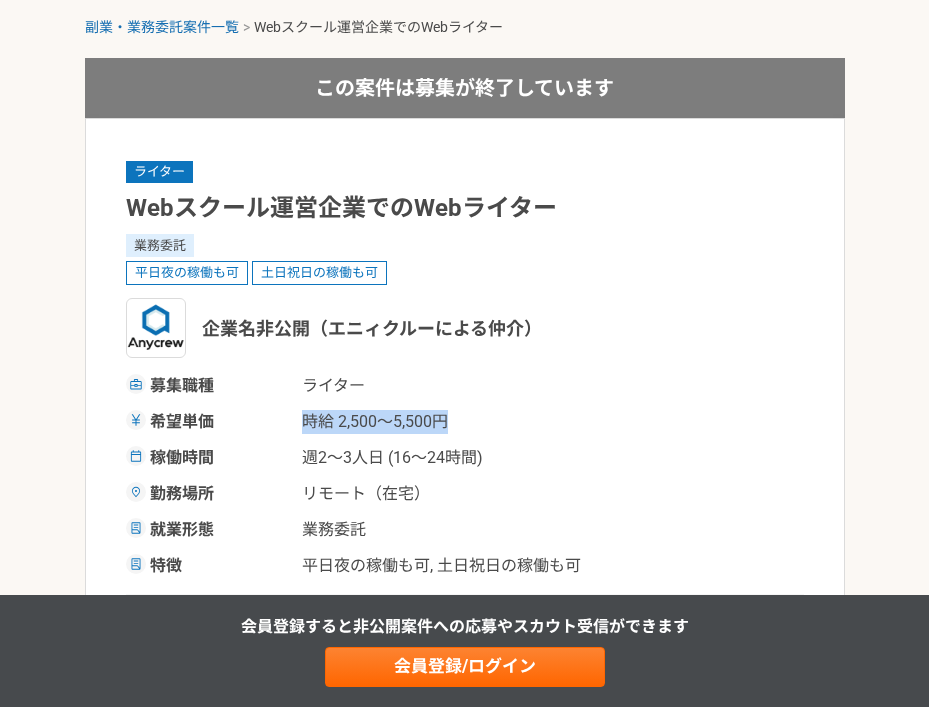 drag, startPoint x: 302, startPoint y: 417, endPoint x: 452, endPoint y: 431, distance: 150.65192 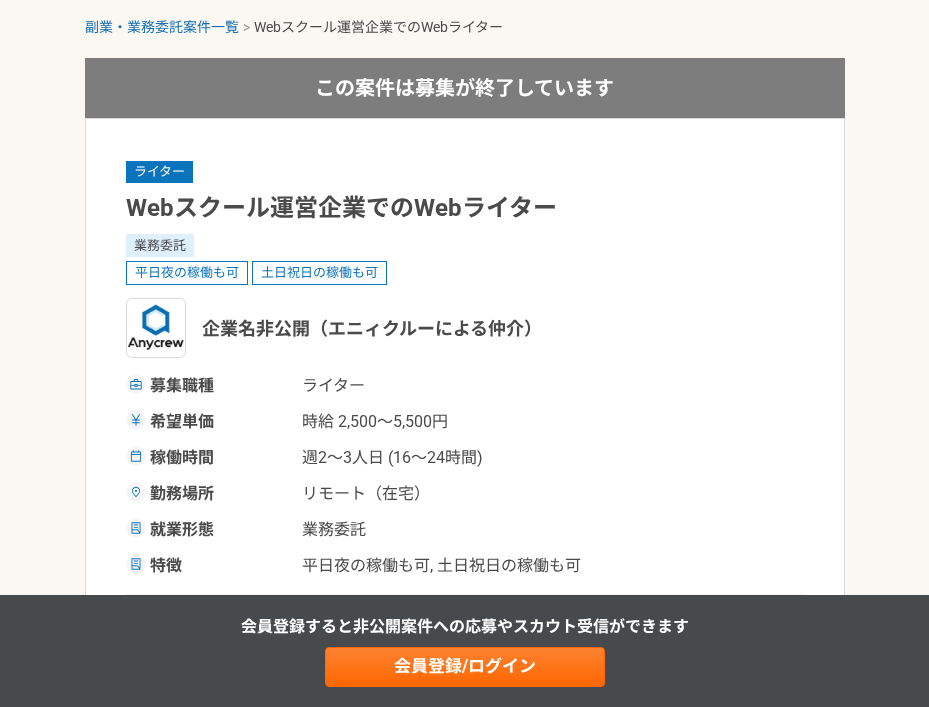 click on "稼働時間 週2〜3人日 (16〜24時間)" at bounding box center (465, 458) 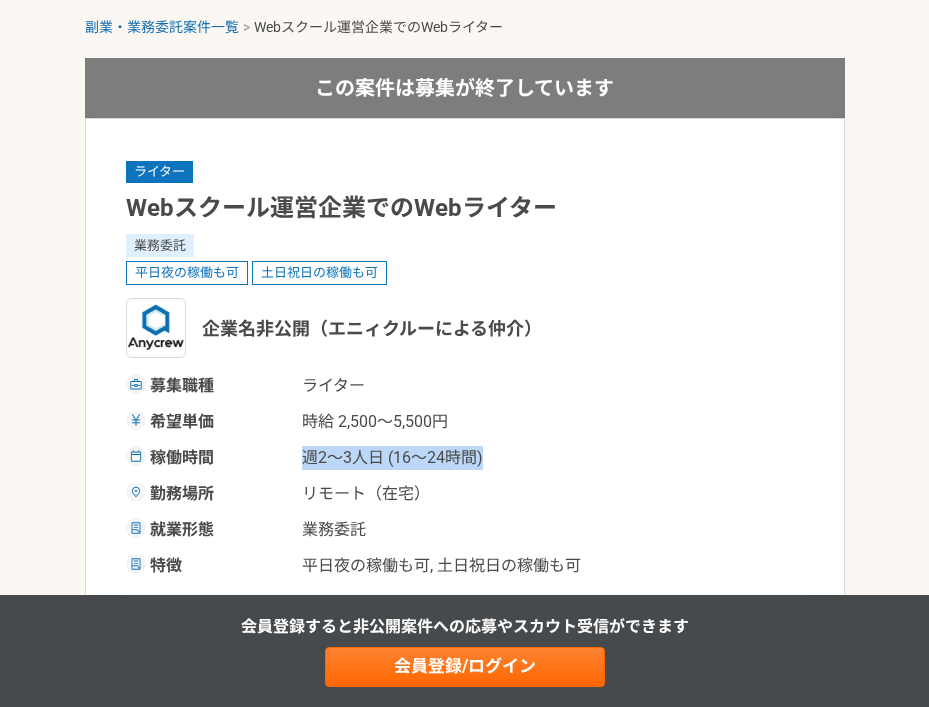 drag, startPoint x: 301, startPoint y: 451, endPoint x: 505, endPoint y: 459, distance: 204.1568 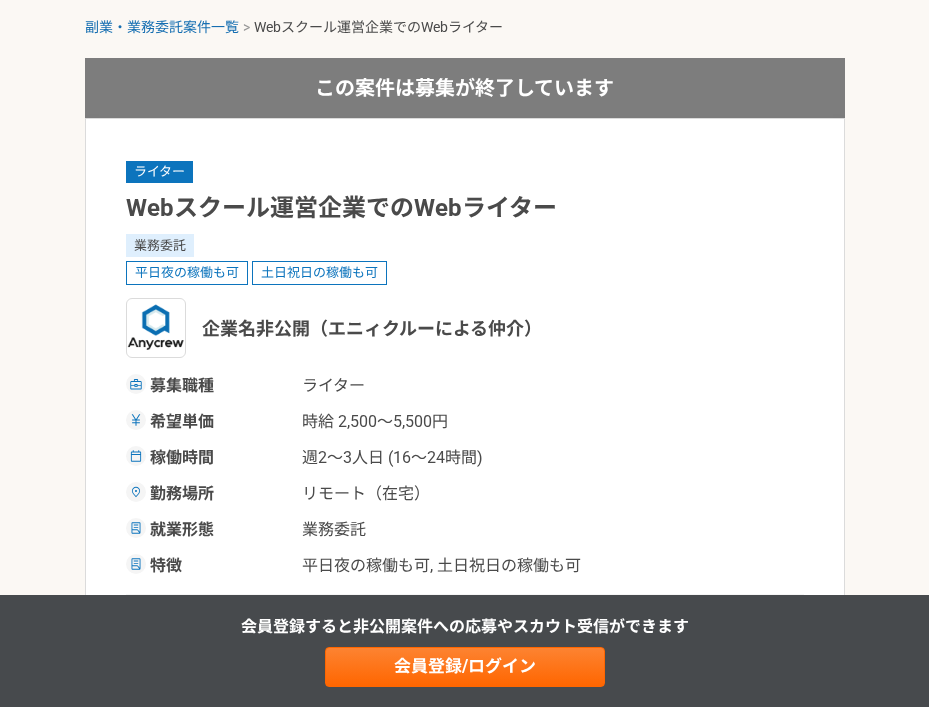 click on "副業・業務委託案件一覧 Webスクール運営企業でのWebライター この案件は募集が終了しています ライター Webスクール運営企業でのWebライター 業務委託 平日夜の稼働も可 土日祝日の稼働も可 企業名非公開（エニィクルーによる仲介） 募集職種 ライター 希望単価 時給 2,500〜5,500円 稼働時間 週2〜3人日 (16〜24時間) 勤務場所 リモート（在宅） 就業形態 業務委託 特徴 平日夜の稼働も可, 土日祝日の稼働も可 募集概要・背景 業務内容 具体的業務内容：
下記のような、Webライター業務を、横断的に推進いただける方を募集しております。
想定業務：
・LPの構成企画、ライティング業務
・広告CRのコピー企画、台本作成
チーム構成：
事業部長+1名 求める人物像 求めるスキル 校正 ライター Webライター WEBライティング 広告 動画企画 編集 LP LPディレクション" at bounding box center (464, 1296) 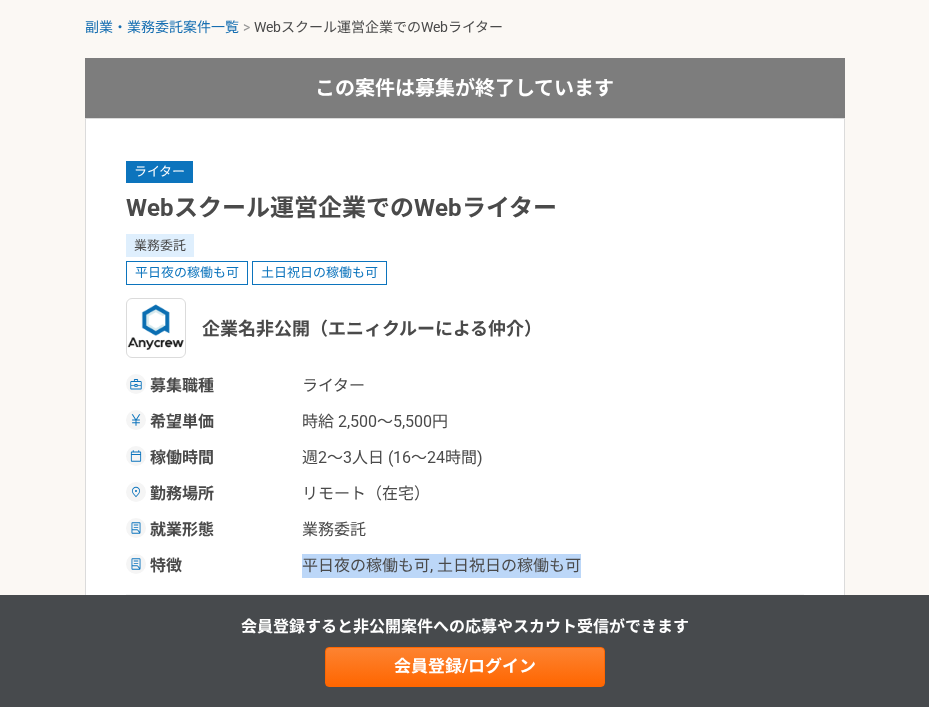 drag, startPoint x: 302, startPoint y: 560, endPoint x: 609, endPoint y: 576, distance: 307.41666 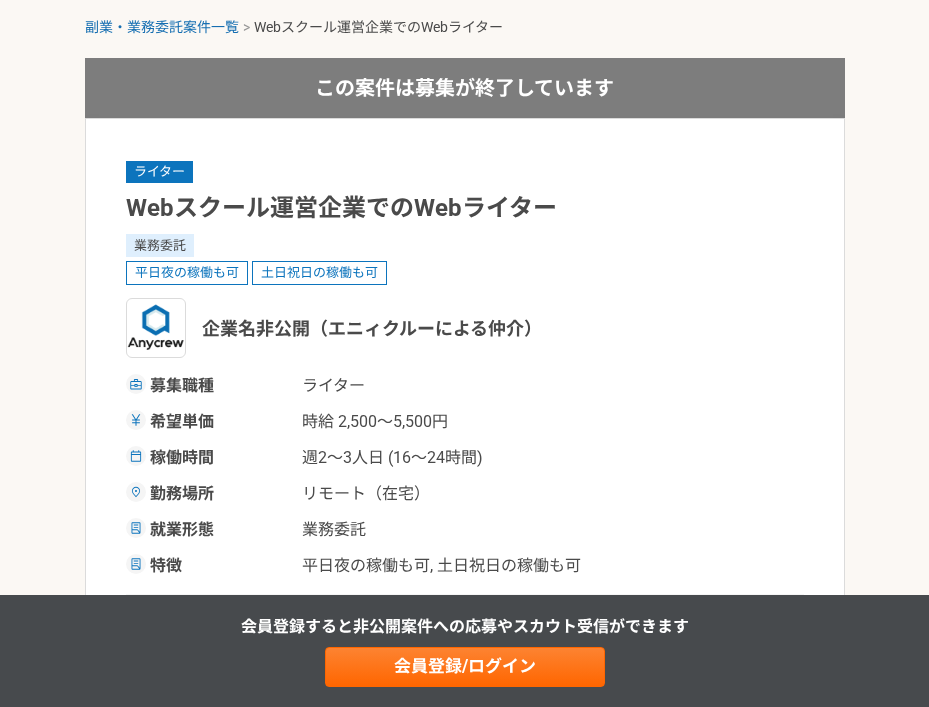 click on "副業・業務委託案件一覧 Webスクール運営企業でのWebライター この案件は募集が終了しています ライター Webスクール運営企業でのWebライター 業務委託 平日夜の稼働も可 土日祝日の稼働も可 企業名非公開（エニィクルーによる仲介） 募集職種 ライター 希望単価 時給 2,500〜5,500円 稼働時間 週2〜3人日 (16〜24時間) 勤務場所 リモート（在宅） 就業形態 業務委託 特徴 平日夜の稼働も可, 土日祝日の稼働も可 募集概要・背景 業務内容 具体的業務内容：
下記のような、Webライター業務を、横断的に推進いただける方を募集しております。
想定業務：
・LPの構成企画、ライティング業務
・広告CRのコピー企画、台本作成
チーム構成：
事業部長+1名 求める人物像 求めるスキル 校正 ライター Webライター WEBライティング 広告 動画企画 編集 LP LPディレクション" at bounding box center [464, 1296] 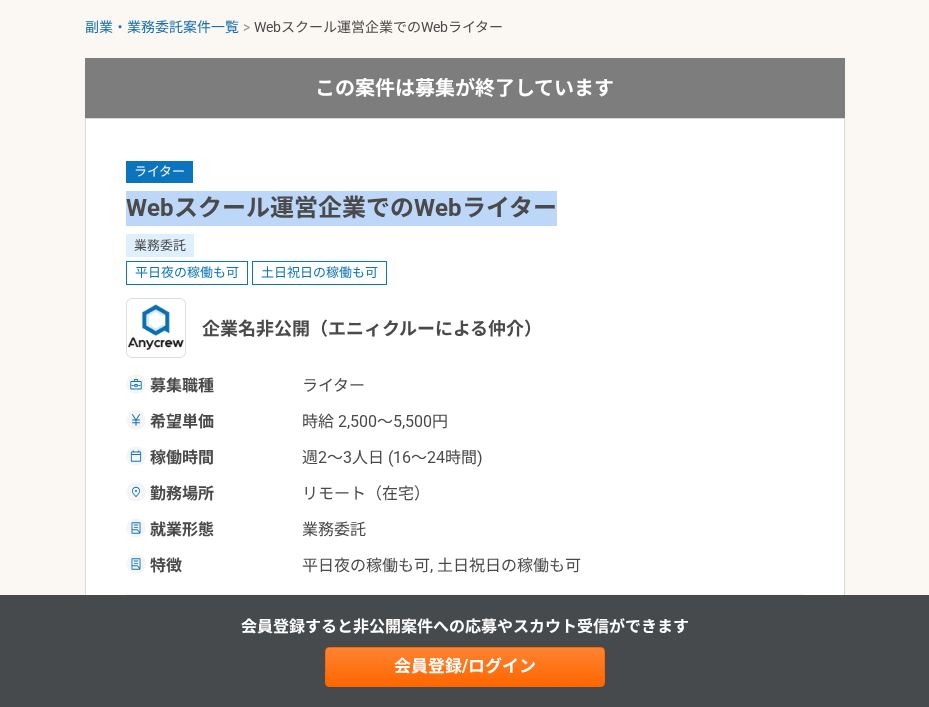 drag, startPoint x: 122, startPoint y: 201, endPoint x: 563, endPoint y: 213, distance: 441.16324 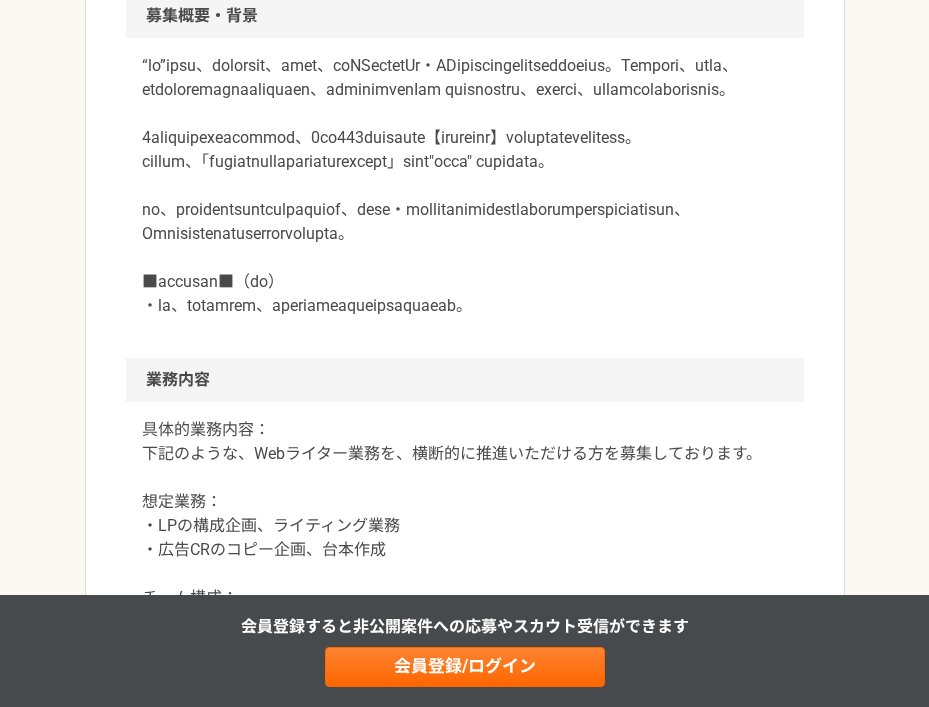 scroll, scrollTop: 900, scrollLeft: 0, axis: vertical 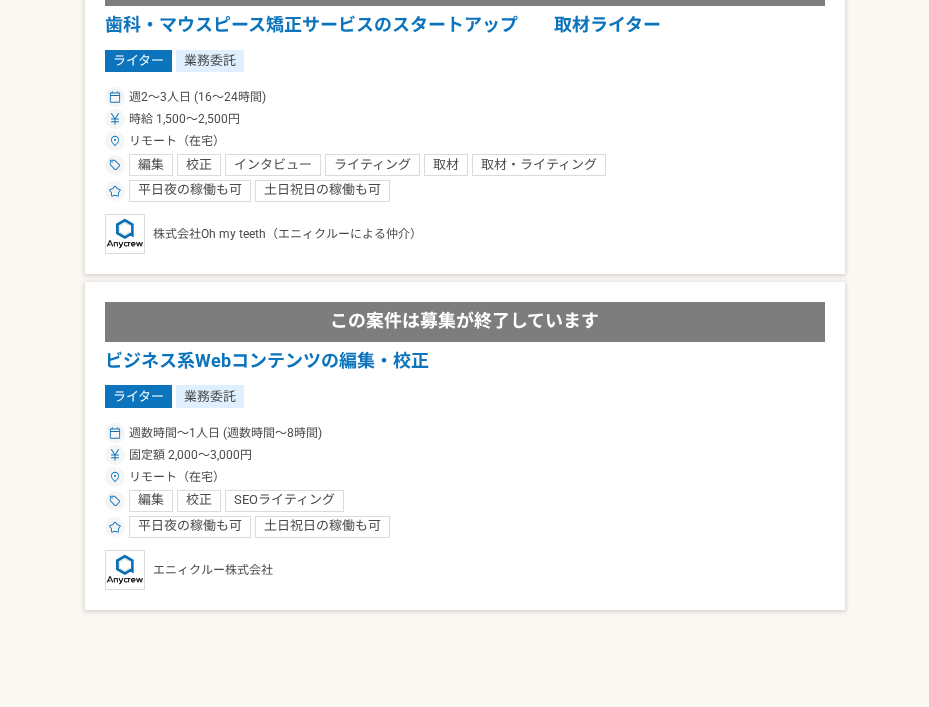 click on "ビジネス系Webコンテンツの編集・校正" at bounding box center [465, 361] 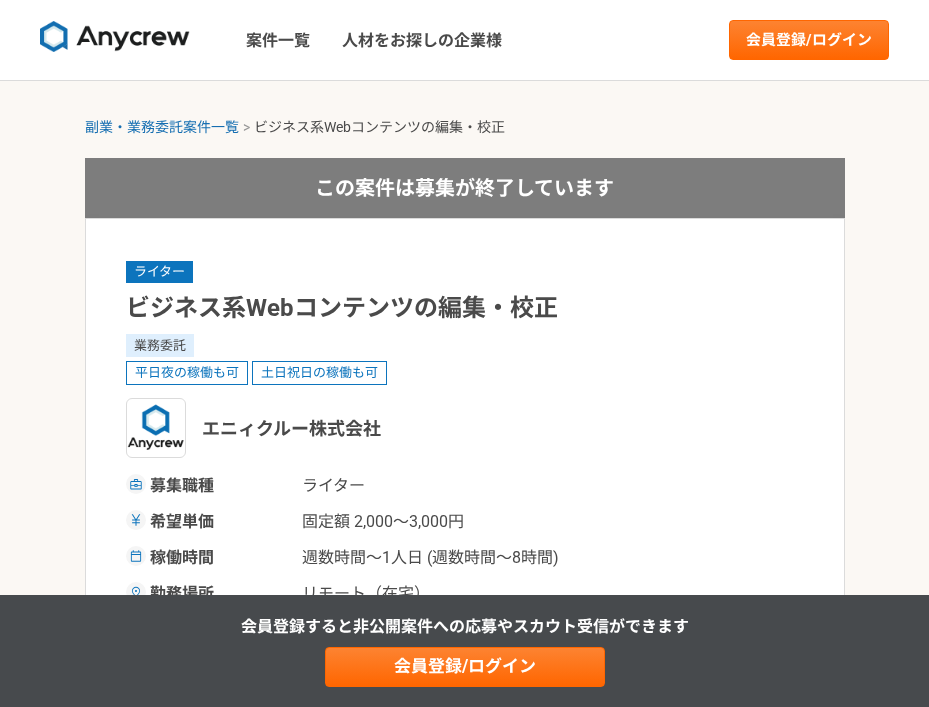 click on "ライター ビジネス系Webコンテンツの編集・校正 業務委託 平日夜の稼働も可 土日祝日の稼働も可 エニィクルー株式会社 募集職種 ライター 希望単価 固定額 2,000〜3,000円 稼働時間 週数時間〜1人日 (週数時間〜8時間) 勤務場所 リモート（在宅） 就業形態 業務委託 特徴 平日夜の稼働も可, 土日祝日の稼働も可" at bounding box center [465, 468] 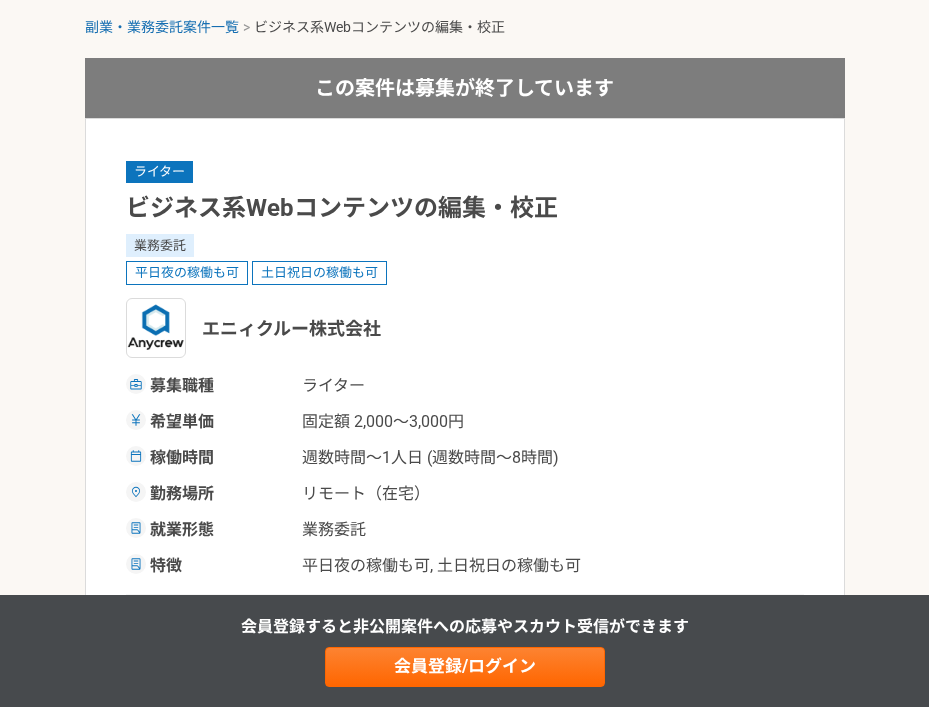 scroll, scrollTop: 200, scrollLeft: 0, axis: vertical 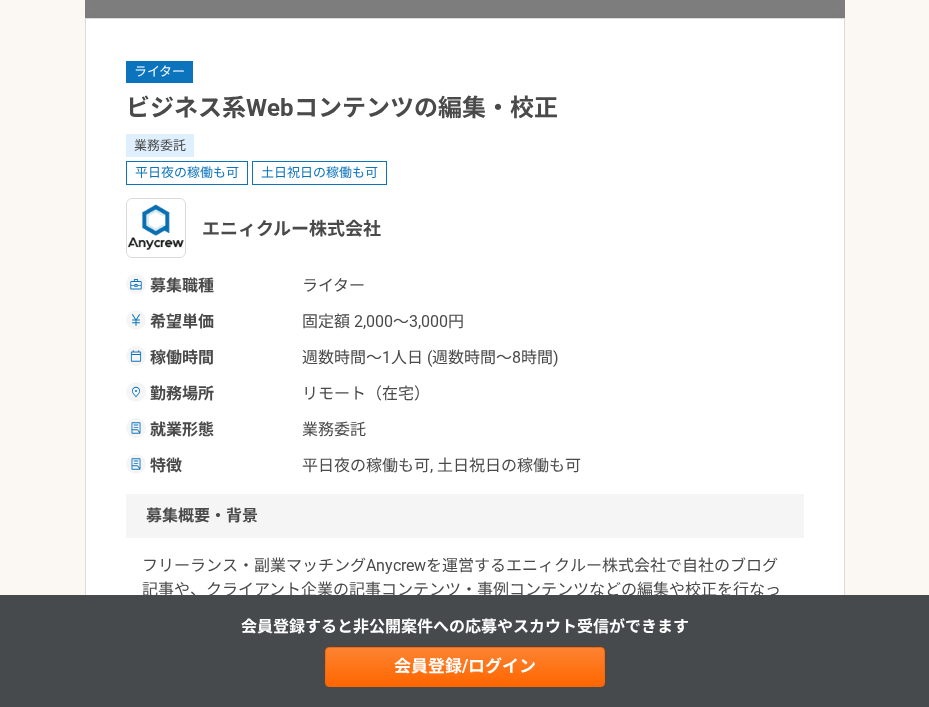 click on "募集職種 ライター 希望単価 固定額 2,000〜3,000円 稼働時間 週数時間〜1人日 (週数時間〜8時間) 勤務場所 リモート（在宅） 就業形態 業務委託 特徴 平日夜の稼働も可, 土日祝日の稼働も可" at bounding box center (465, 376) 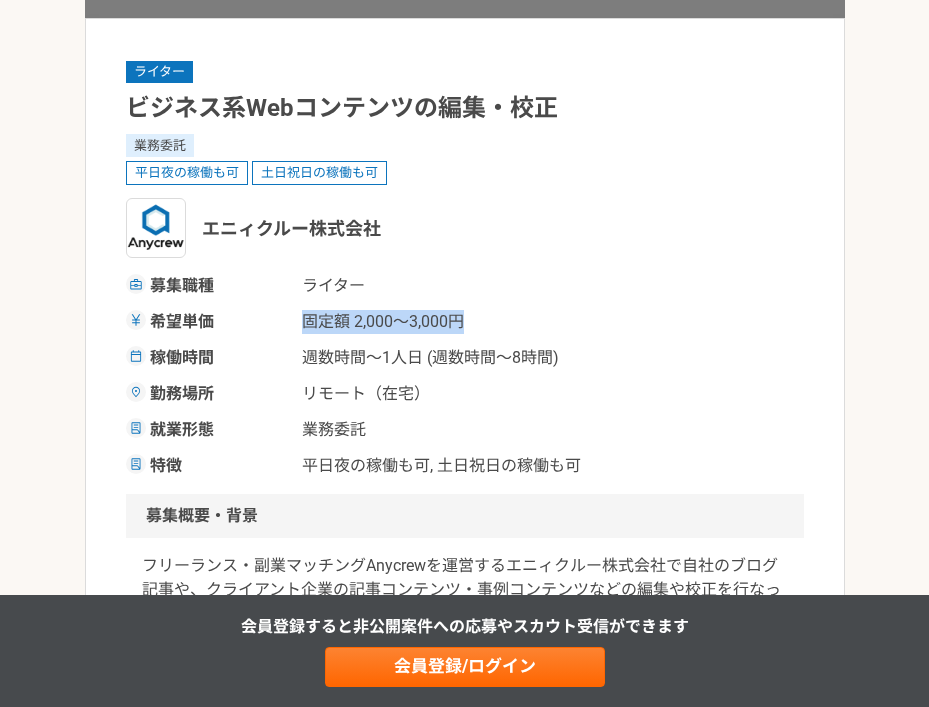 drag, startPoint x: 305, startPoint y: 317, endPoint x: 469, endPoint y: 317, distance: 164 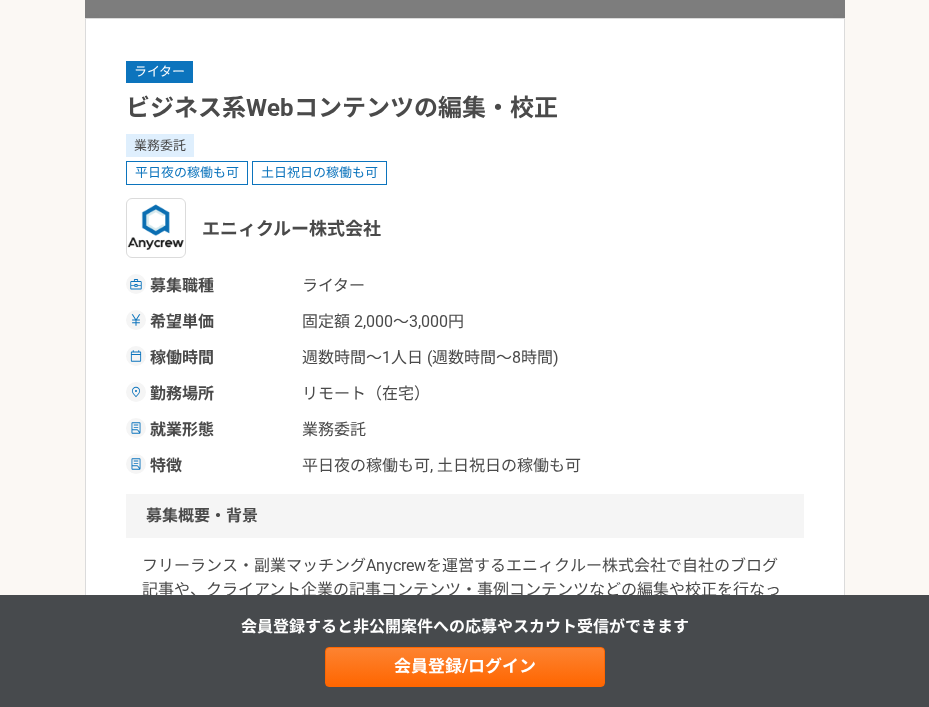 click on "勤務場所" at bounding box center (220, 394) 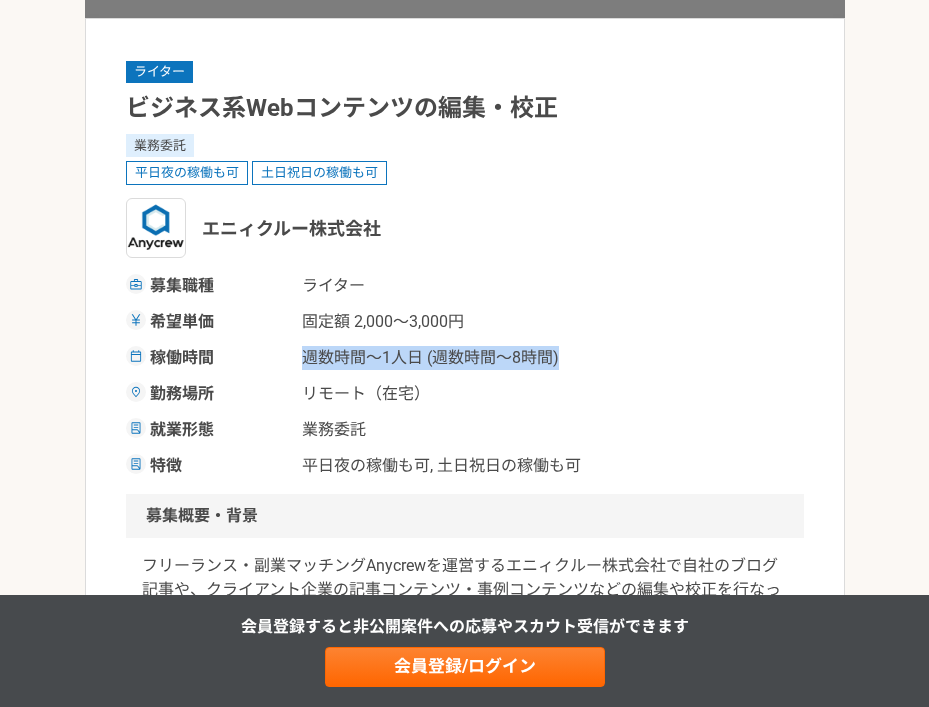 drag, startPoint x: 301, startPoint y: 358, endPoint x: 579, endPoint y: 360, distance: 278.0072 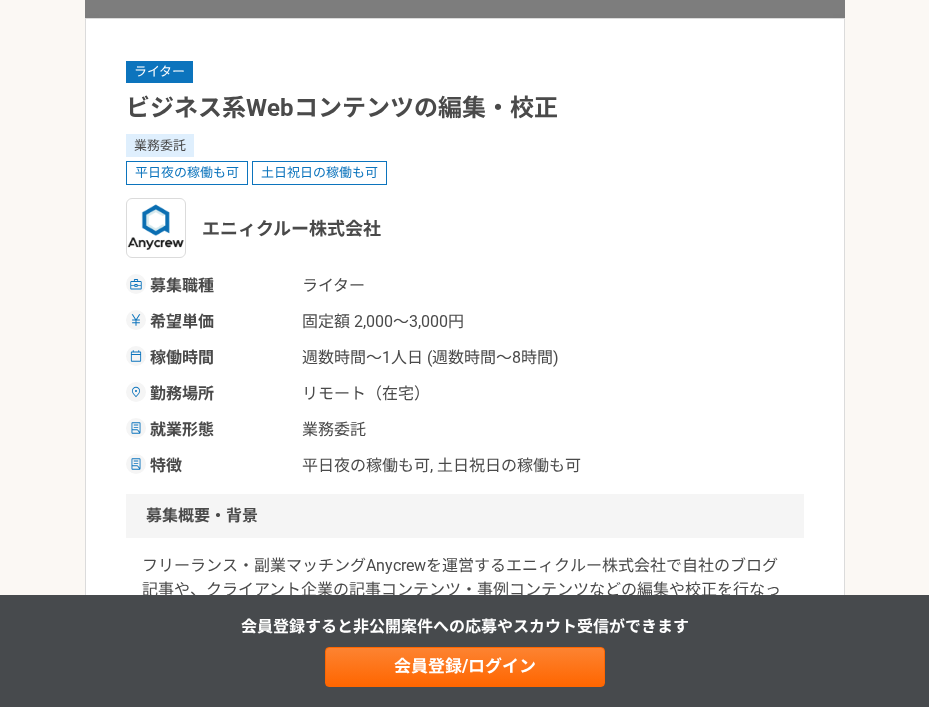 drag, startPoint x: 322, startPoint y: 498, endPoint x: 327, endPoint y: 487, distance: 12.083046 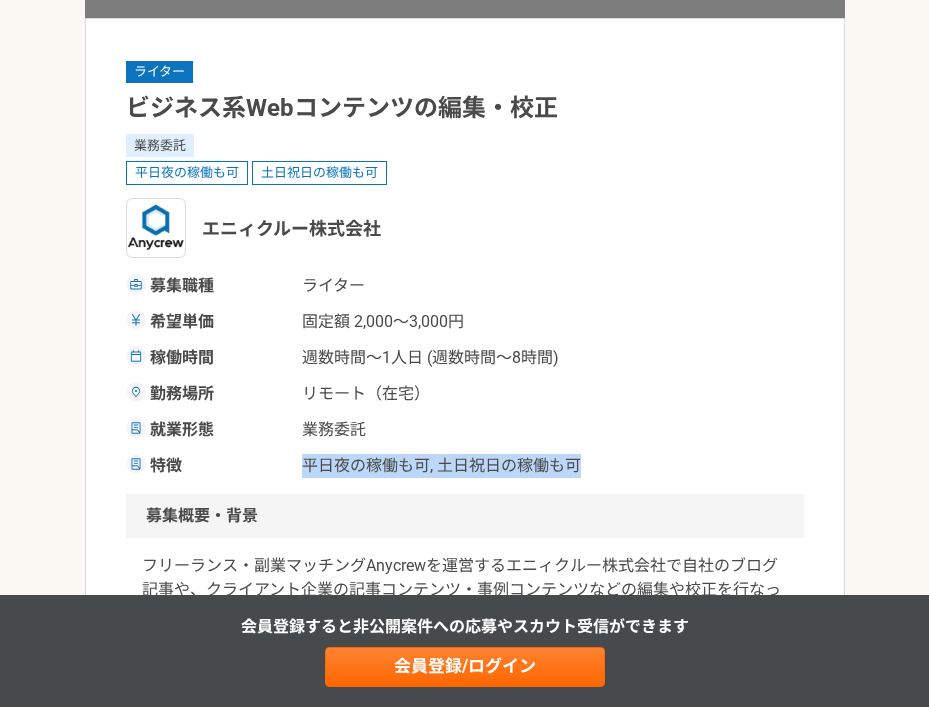 drag, startPoint x: 303, startPoint y: 460, endPoint x: 604, endPoint y: 453, distance: 301.0814 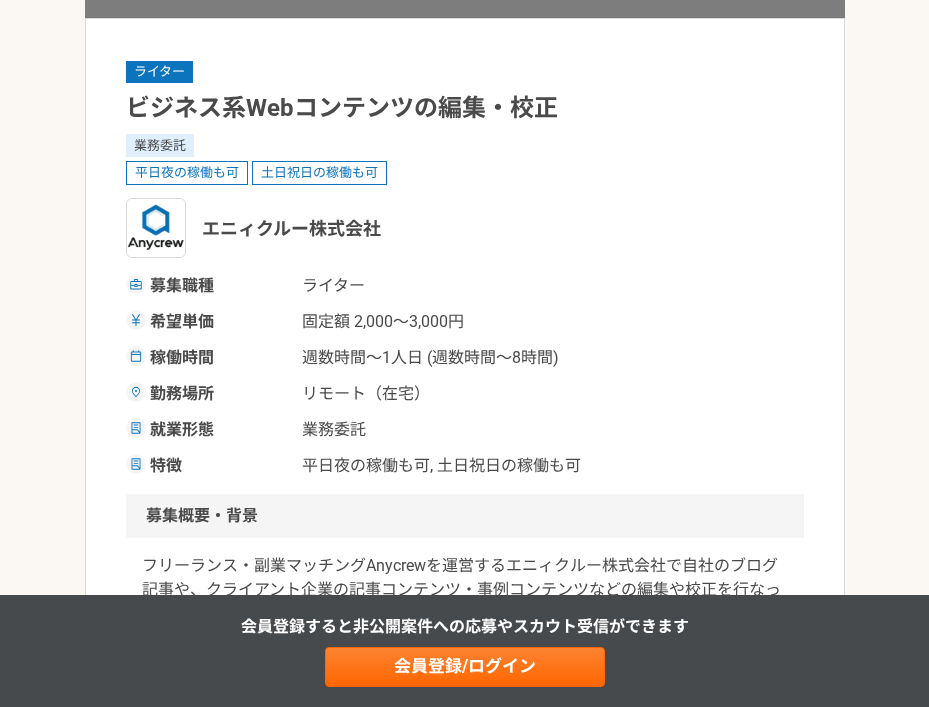 click on "副業・業務委託案件一覧 ビジネス系Webコンテンツの編集・校正 この案件は募集が終了しています ライター ビジネス系Webコンテンツの編集・校正 業務委託 平日夜の稼働も可 土日祝日の稼働も可 エニィクルー株式会社 募集職種 ライター 希望単価 固定額 2,000〜3,000円 稼働時間 週数時間〜1人日 (週数時間〜8時間) 勤務場所 リモート（在宅） 就業形態 業務委託 特徴 平日夜の稼働も可, 土日祝日の稼働も可 募集概要・背景 業務内容 ・骨子執筆済みの記事コンテンツの編集・校正
・インタビュー書き起こしの編集・記事化 求める人物像 求めるスキル 編集 校正 SEOライティング その他の条件・環境 募集期間 2024年08月14日まで 募集企業 エニィクルー株式会社 会員登録" at bounding box center [464, 942] 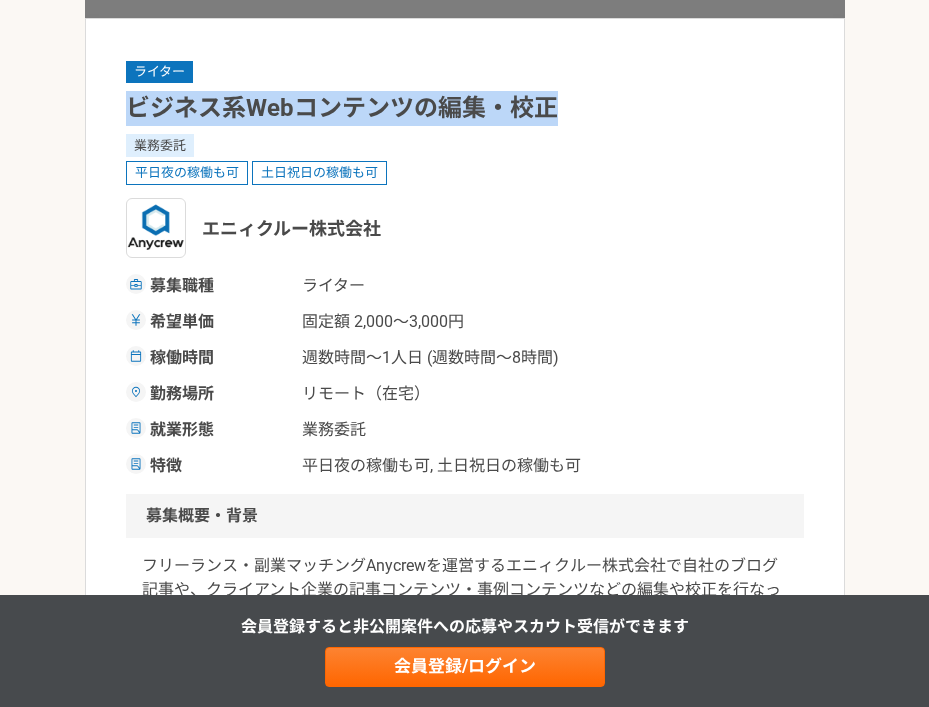 drag, startPoint x: 133, startPoint y: 101, endPoint x: 588, endPoint y: 109, distance: 455.0703 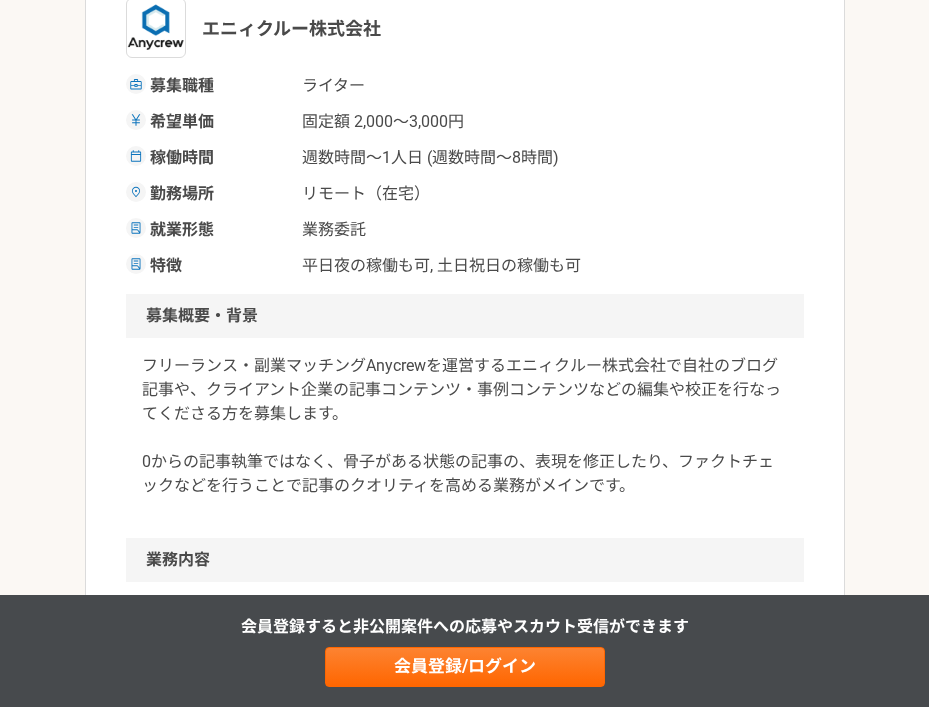 scroll, scrollTop: 600, scrollLeft: 0, axis: vertical 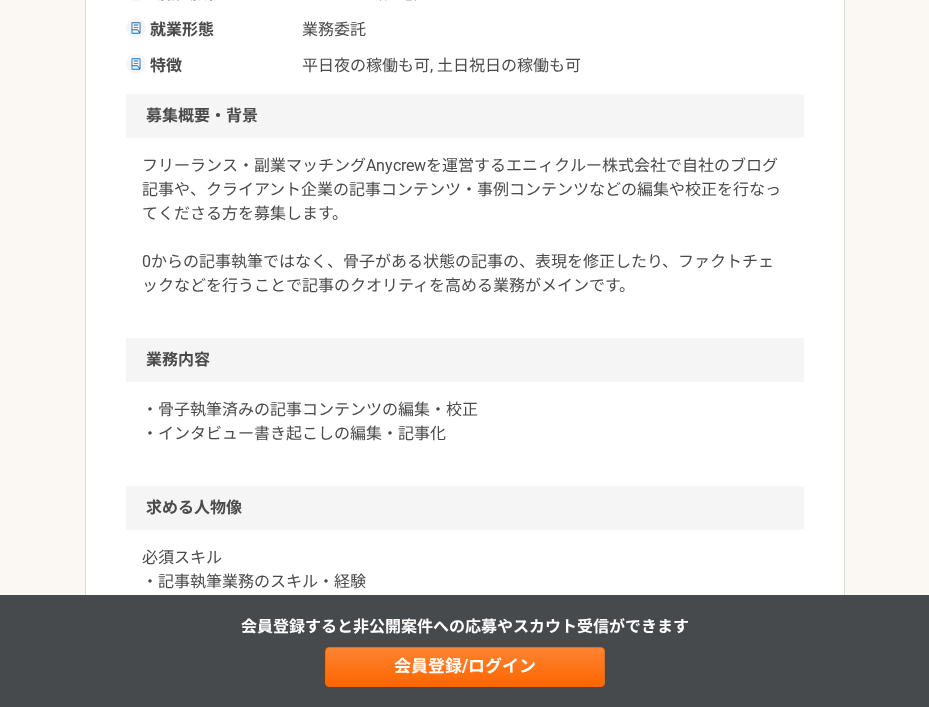 copy on "ビジネス系Webコンテンツの編集・校正" 